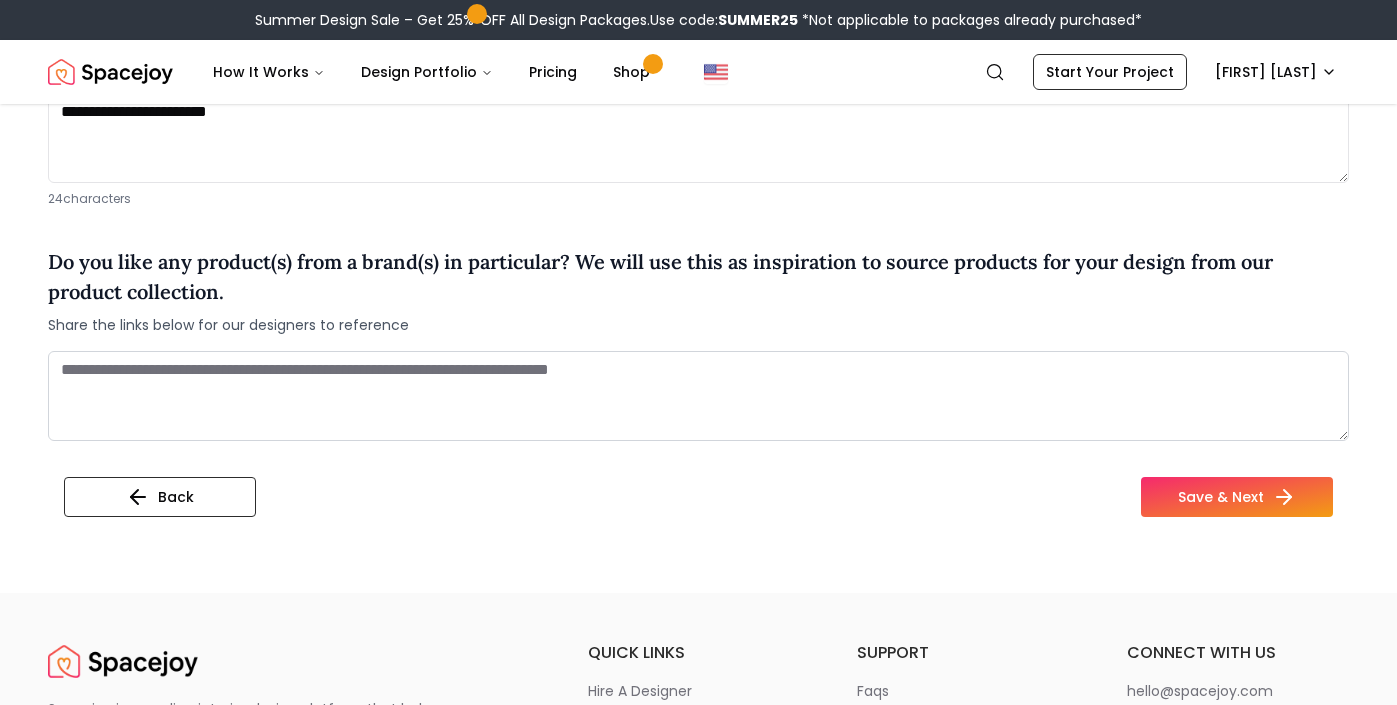 scroll, scrollTop: 1726, scrollLeft: 0, axis: vertical 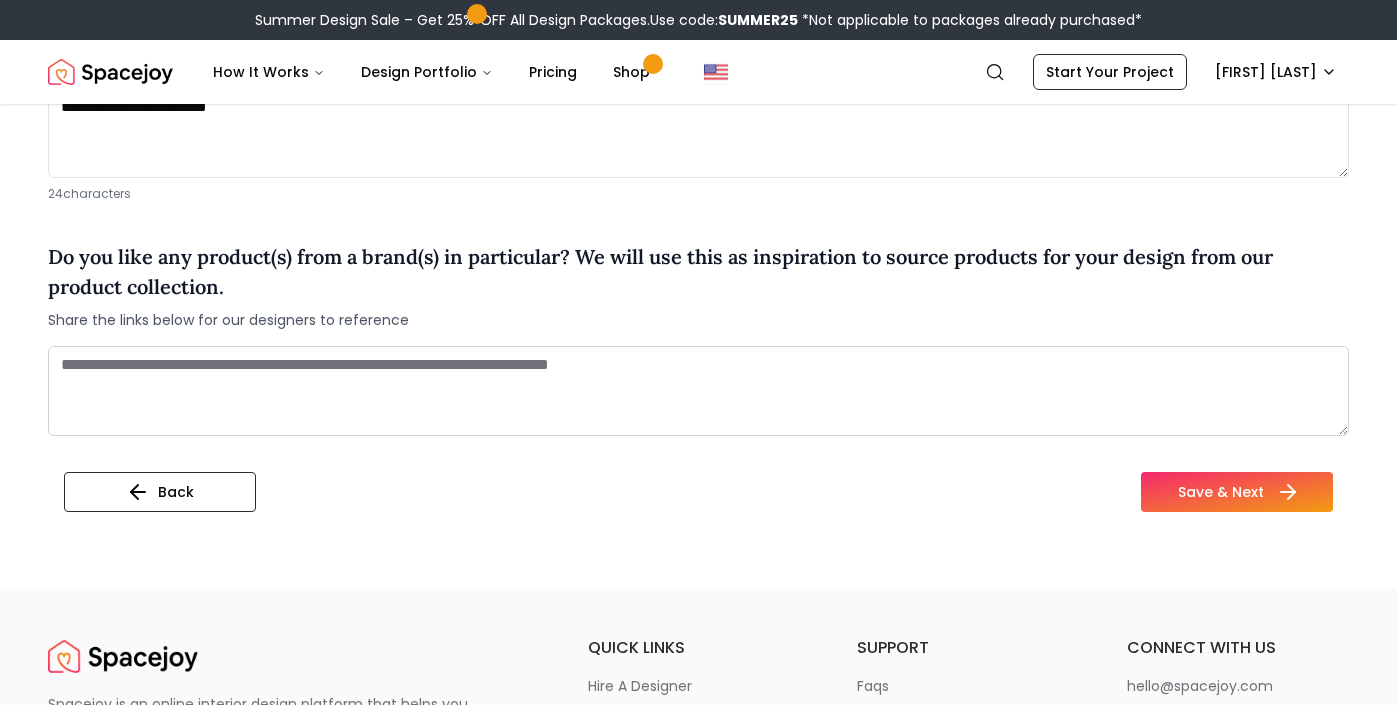 click on "Save & Next" at bounding box center (1237, 492) 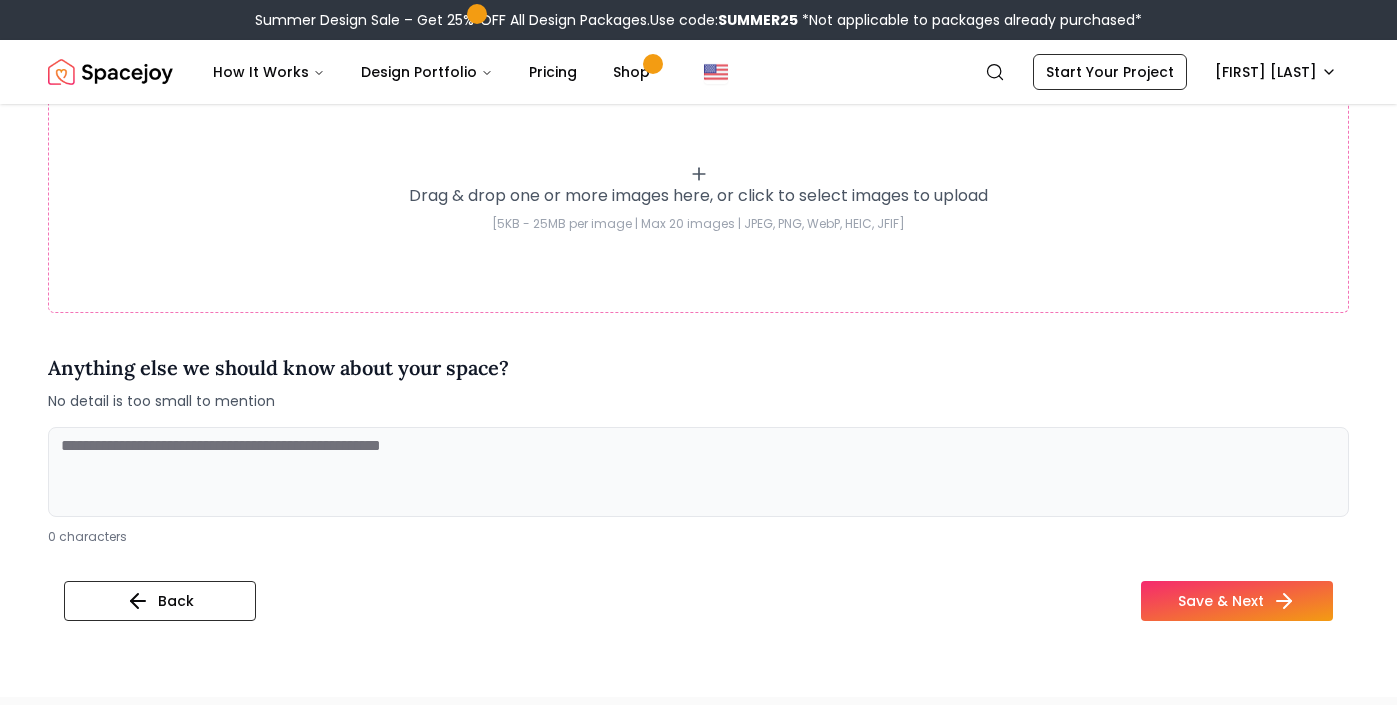 scroll, scrollTop: 599, scrollLeft: 0, axis: vertical 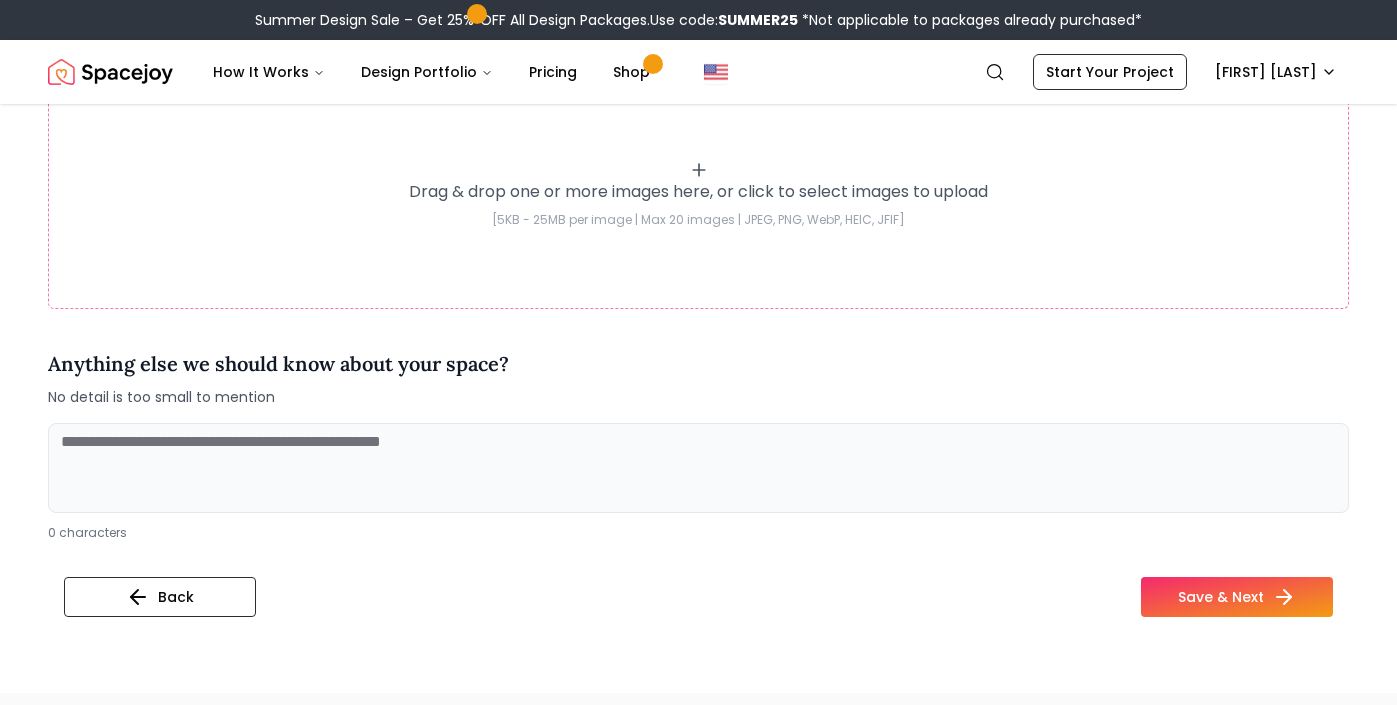 click at bounding box center (698, 468) 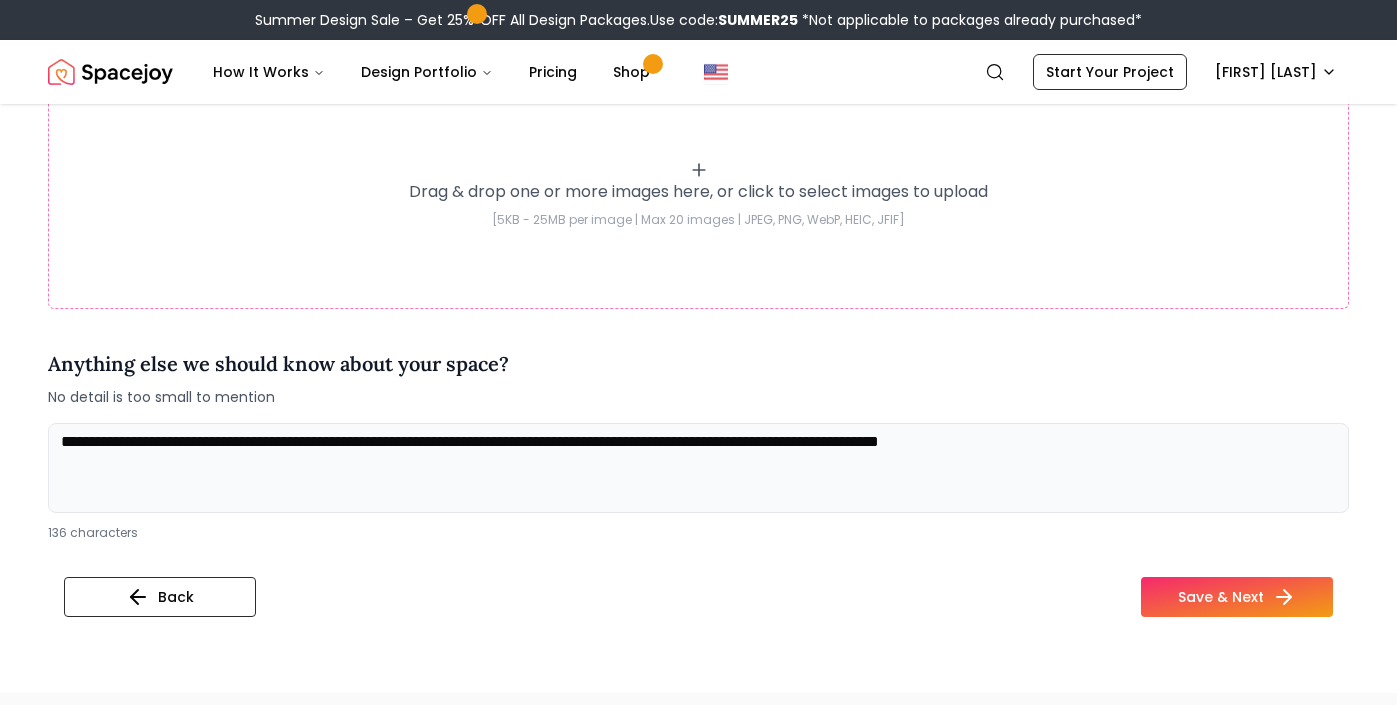 click on "**********" at bounding box center [698, 468] 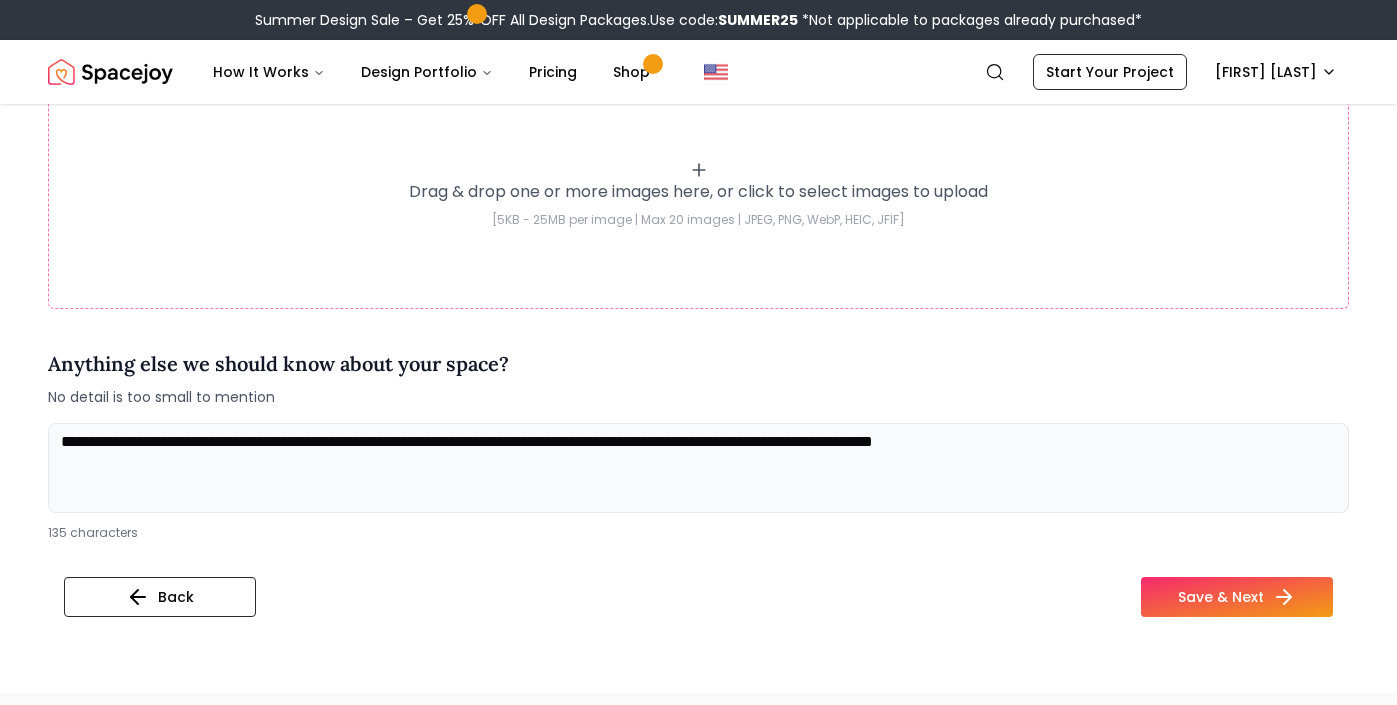click on "**********" at bounding box center (698, 468) 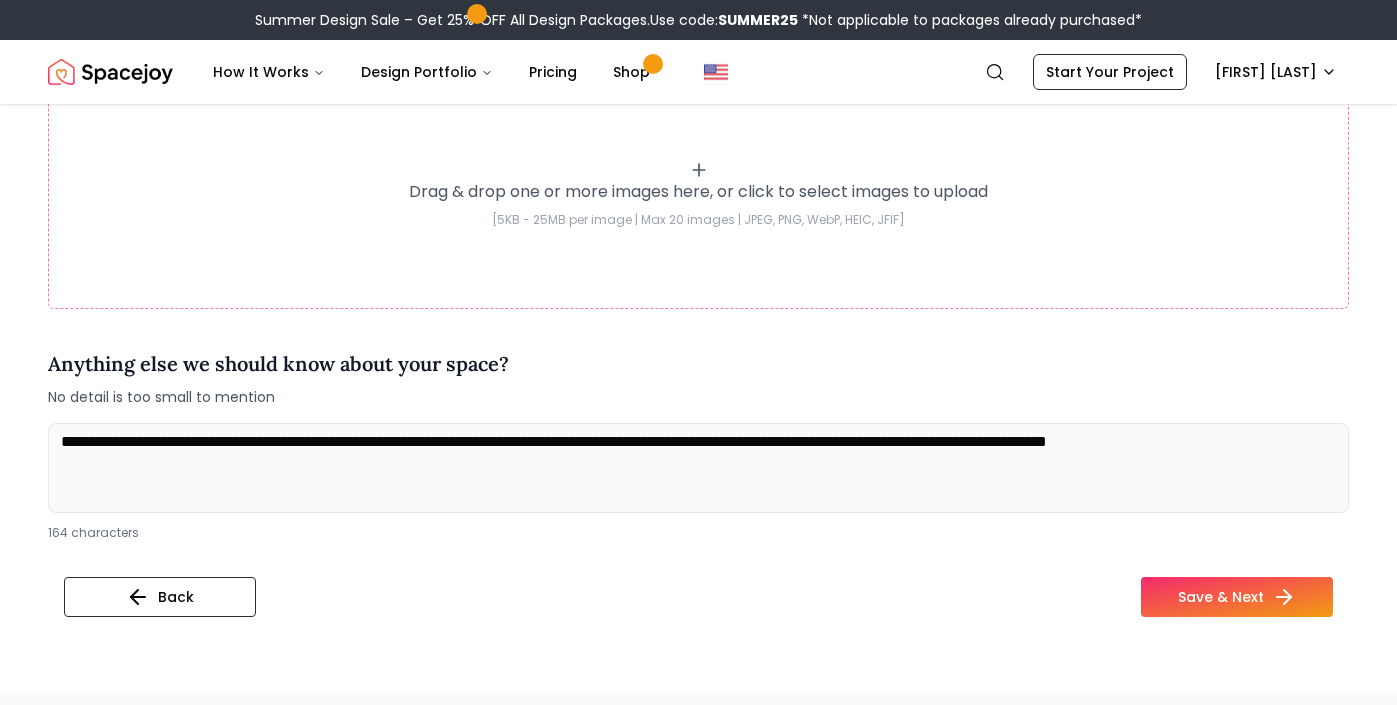 click on "**********" at bounding box center (698, 468) 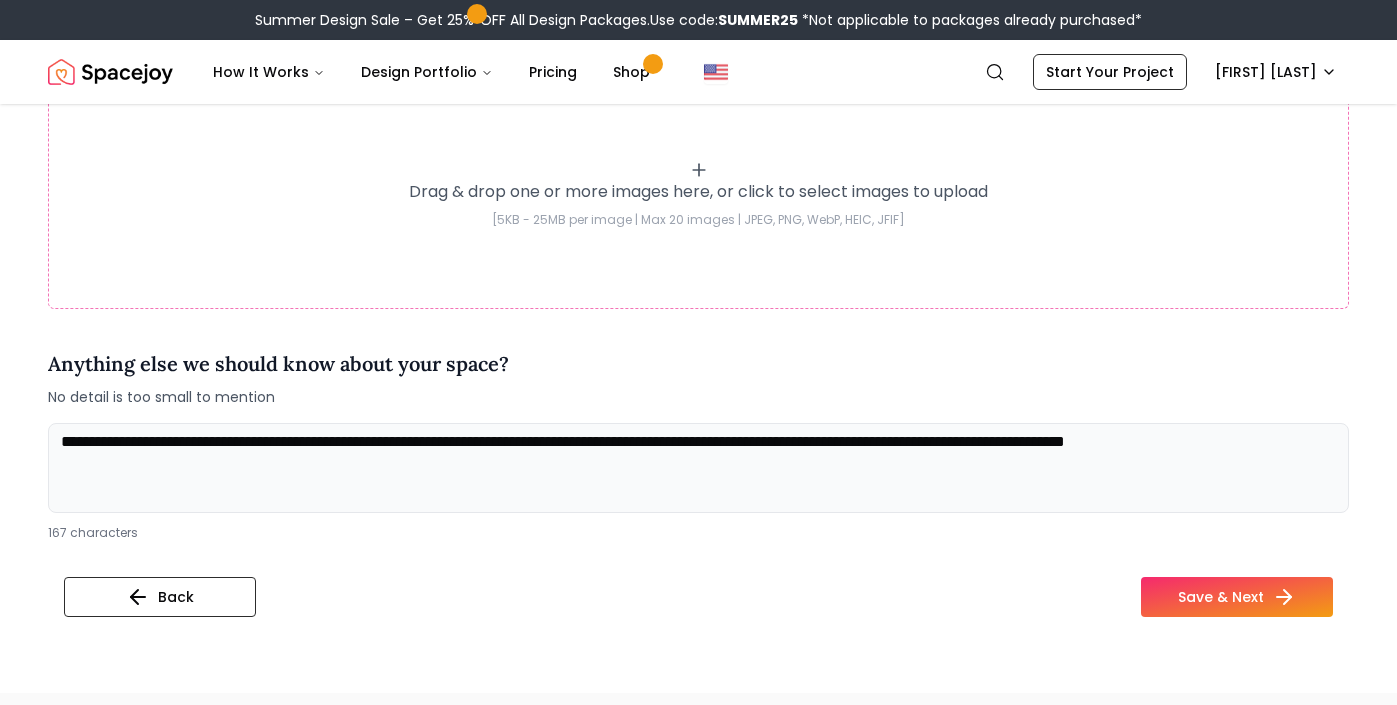 click on "**********" at bounding box center (698, 468) 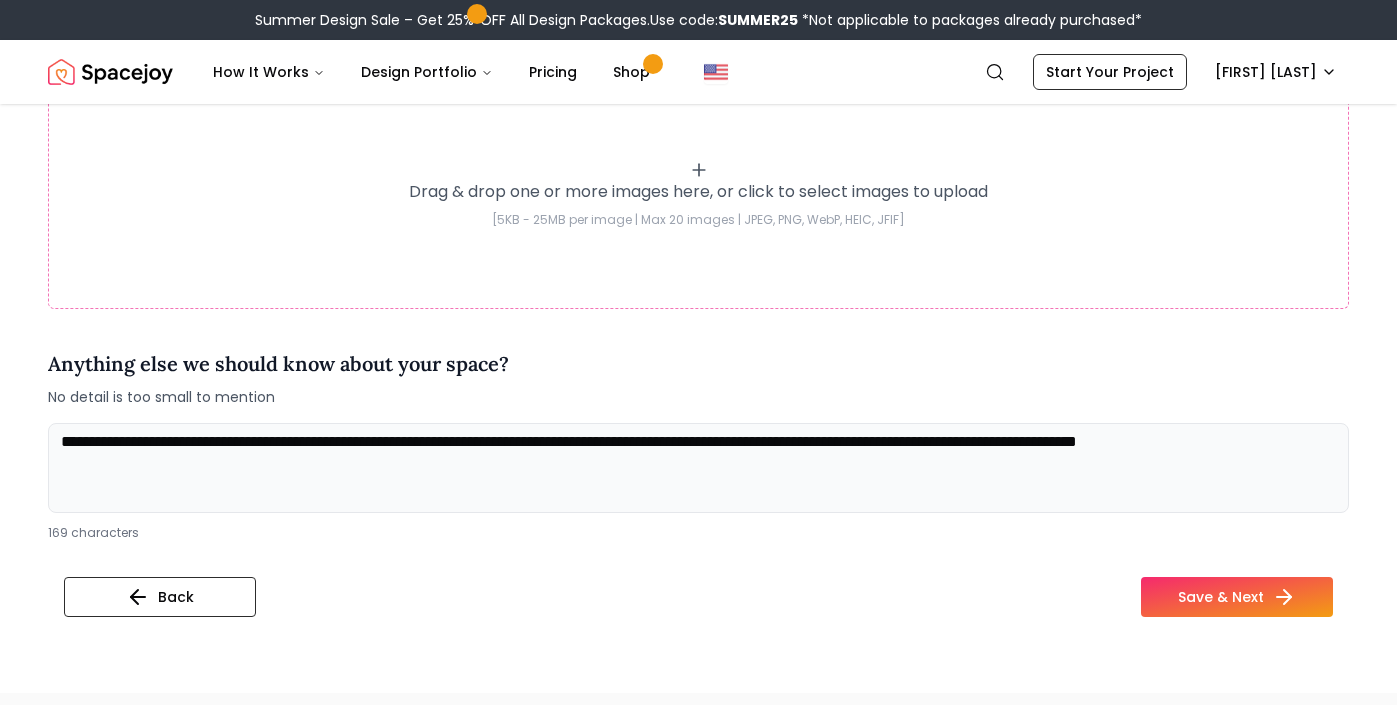click on "**********" at bounding box center [698, 468] 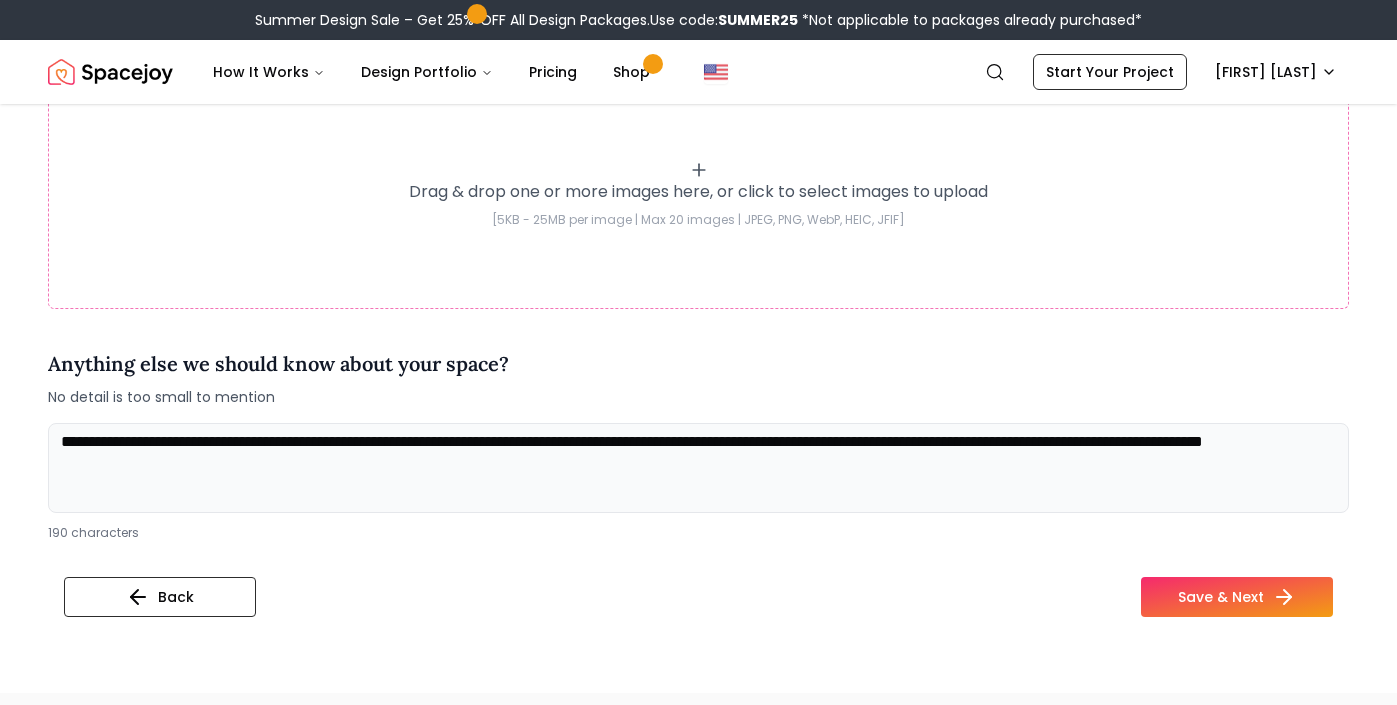 click on "**********" at bounding box center (698, 468) 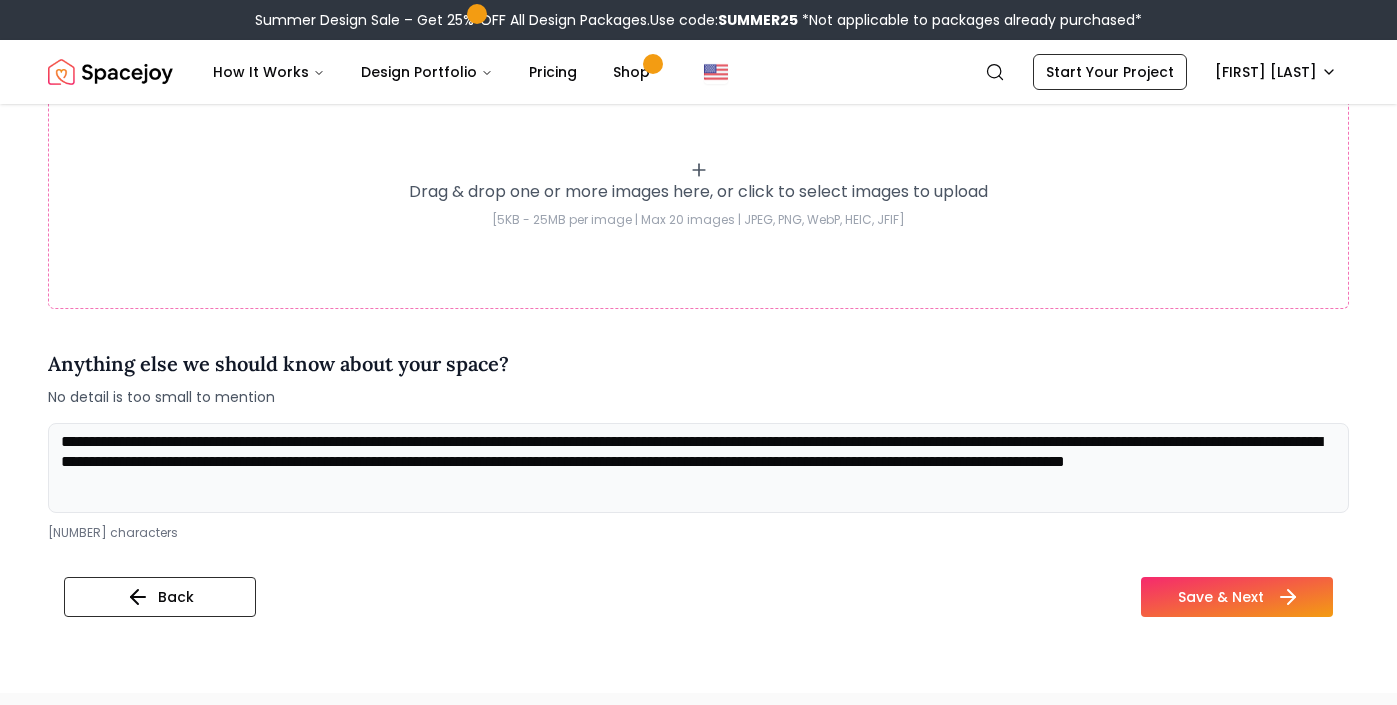 type on "**********" 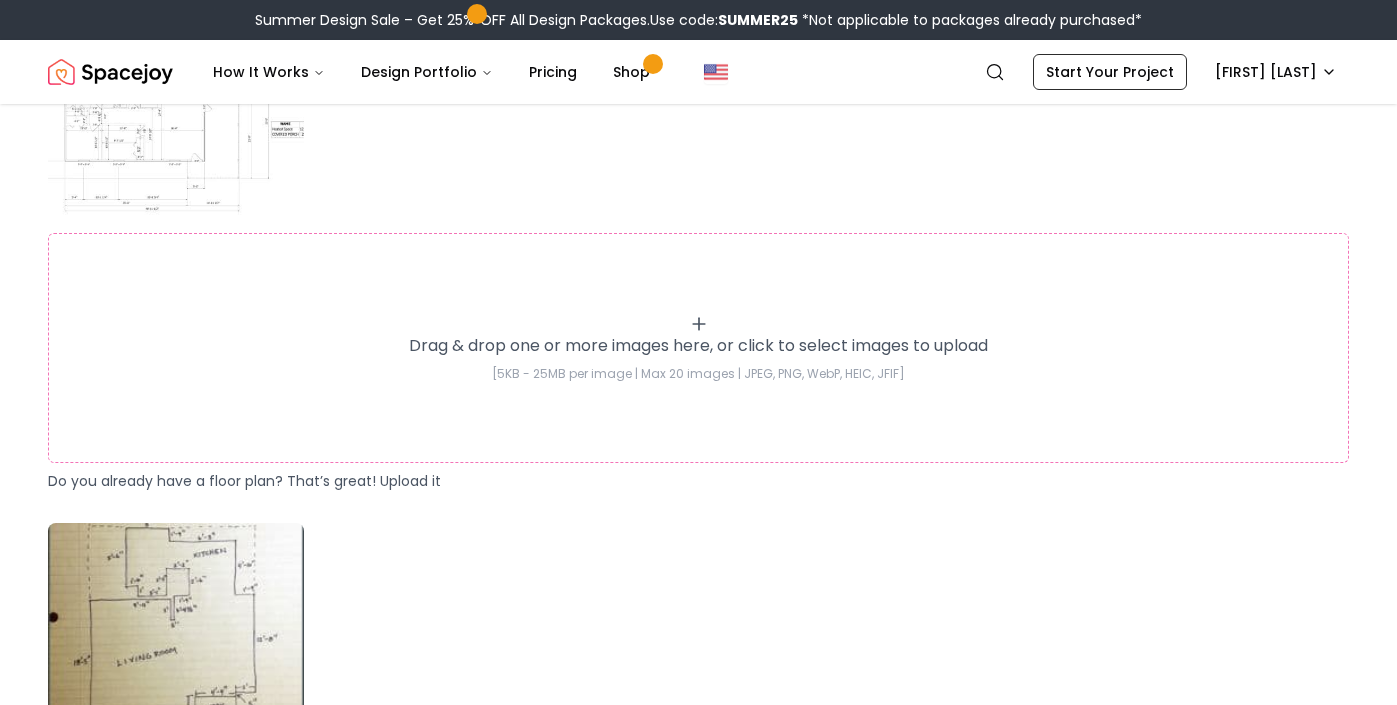 scroll, scrollTop: 382, scrollLeft: 0, axis: vertical 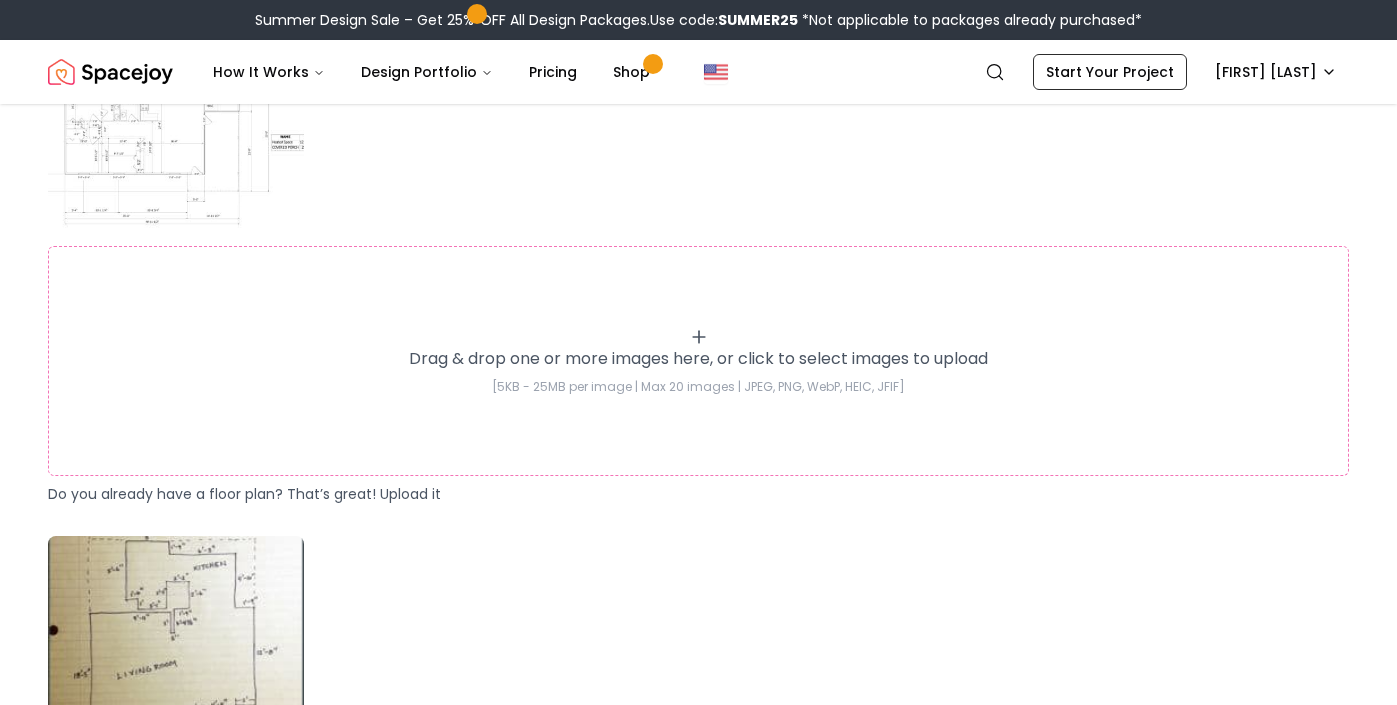 click 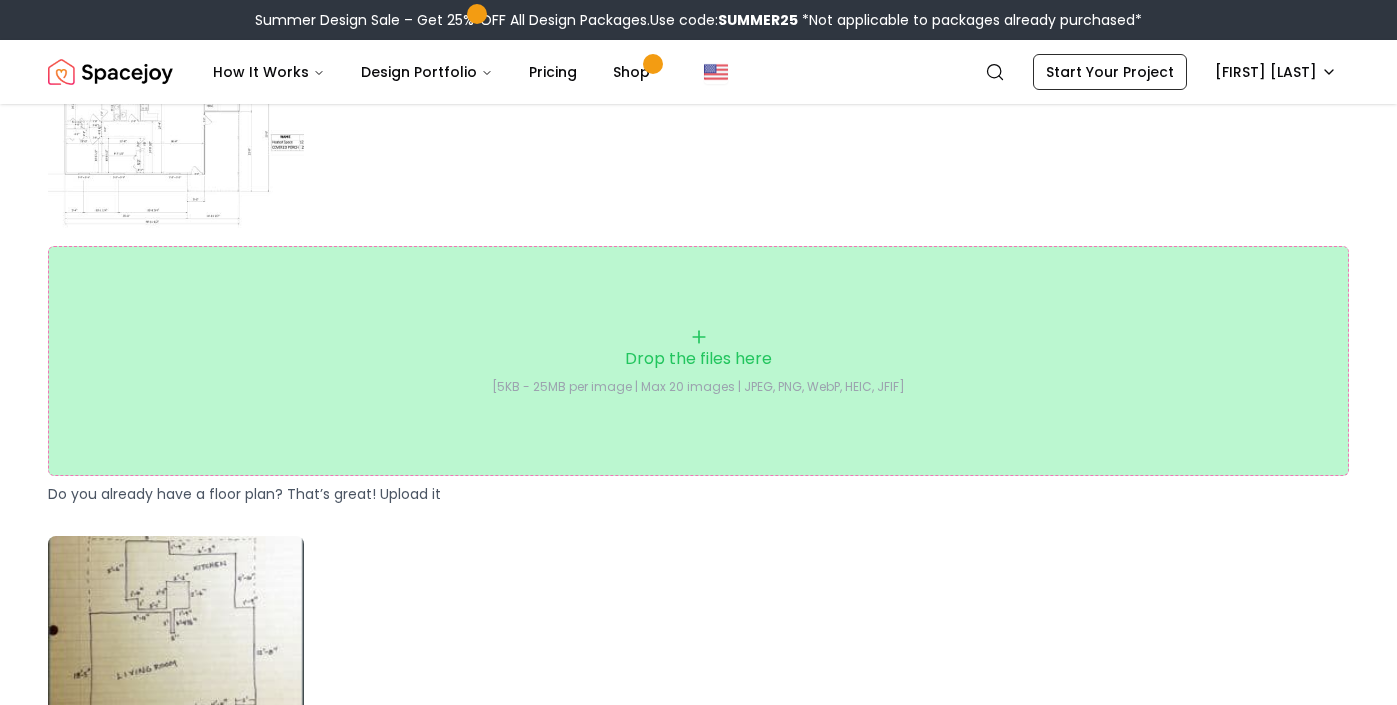 type on "**********" 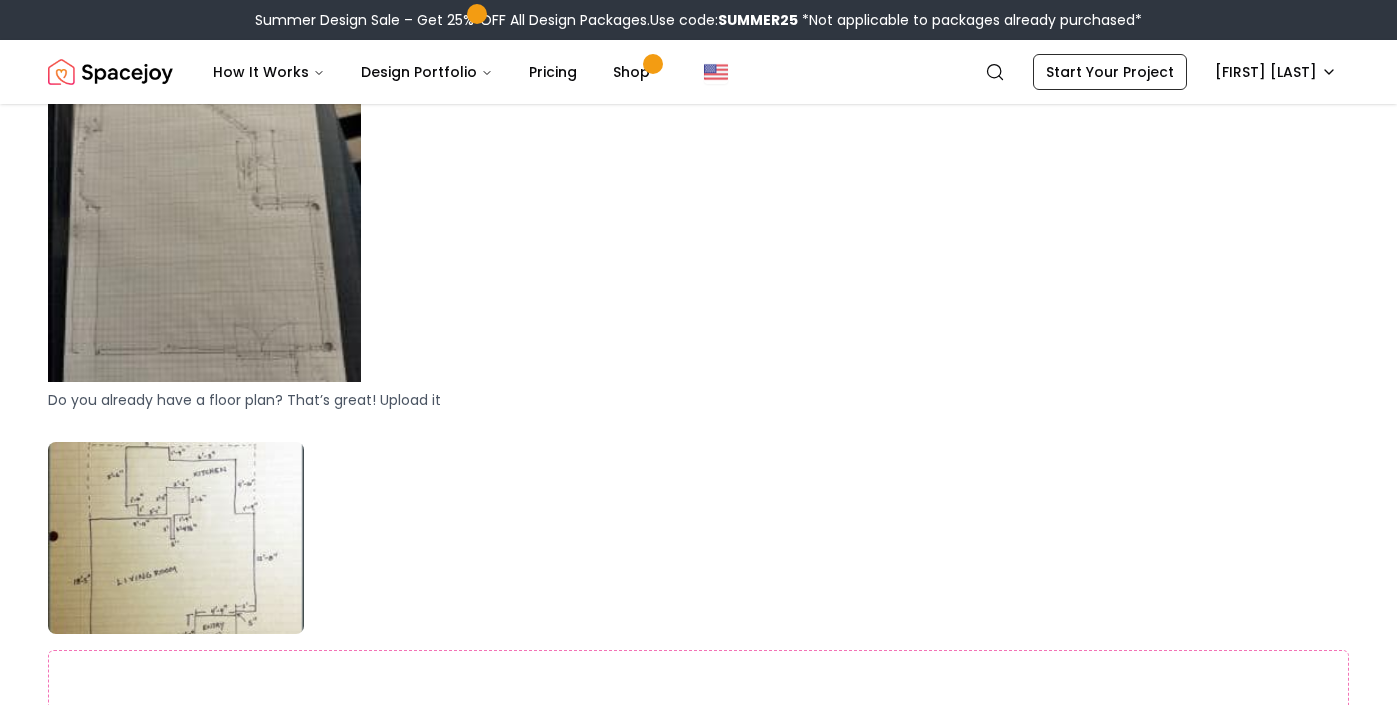 scroll, scrollTop: 782, scrollLeft: 0, axis: vertical 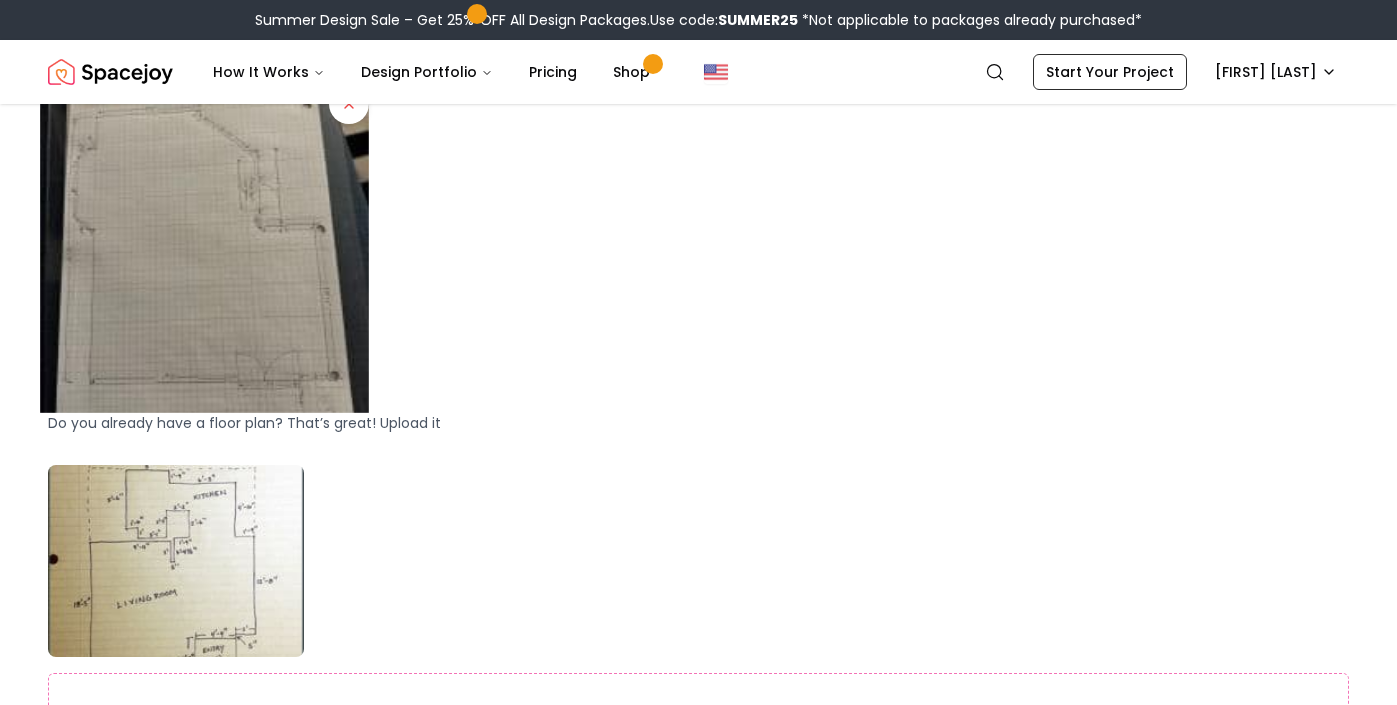 click at bounding box center [204, 248] 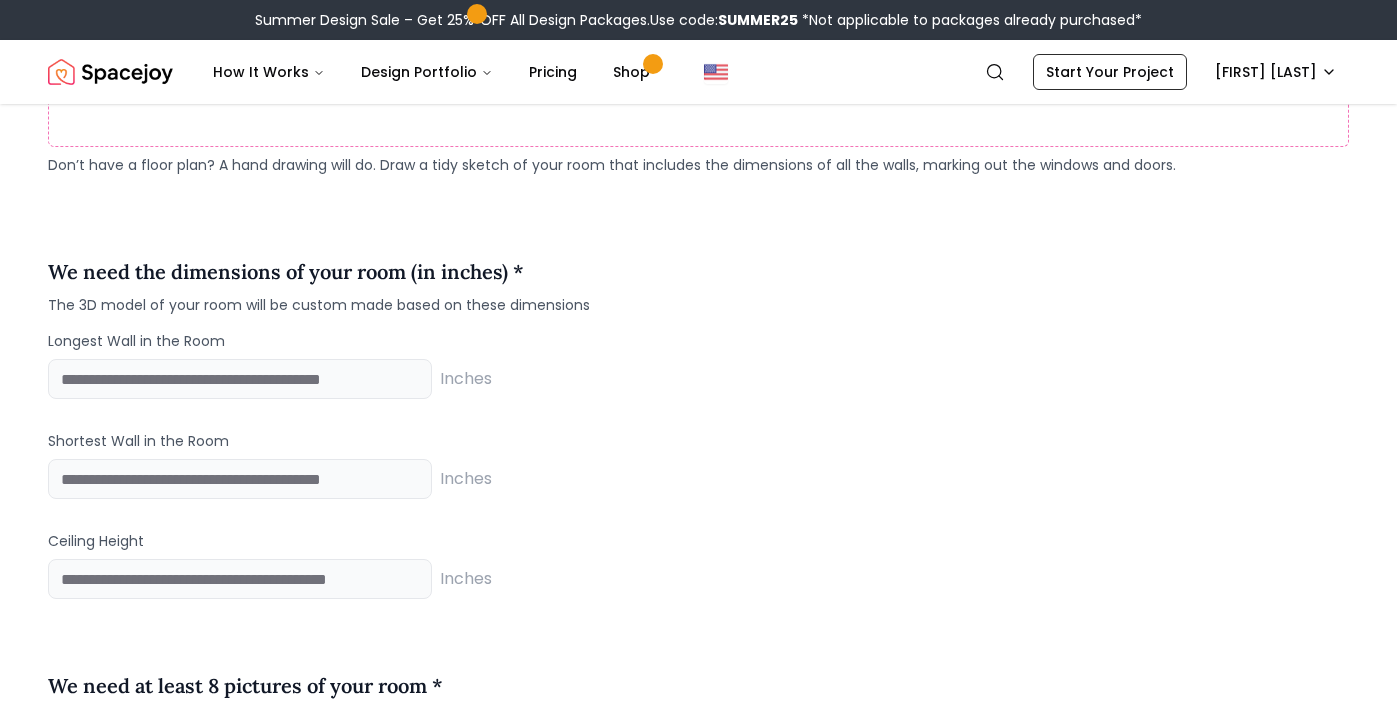 scroll, scrollTop: 1543, scrollLeft: 0, axis: vertical 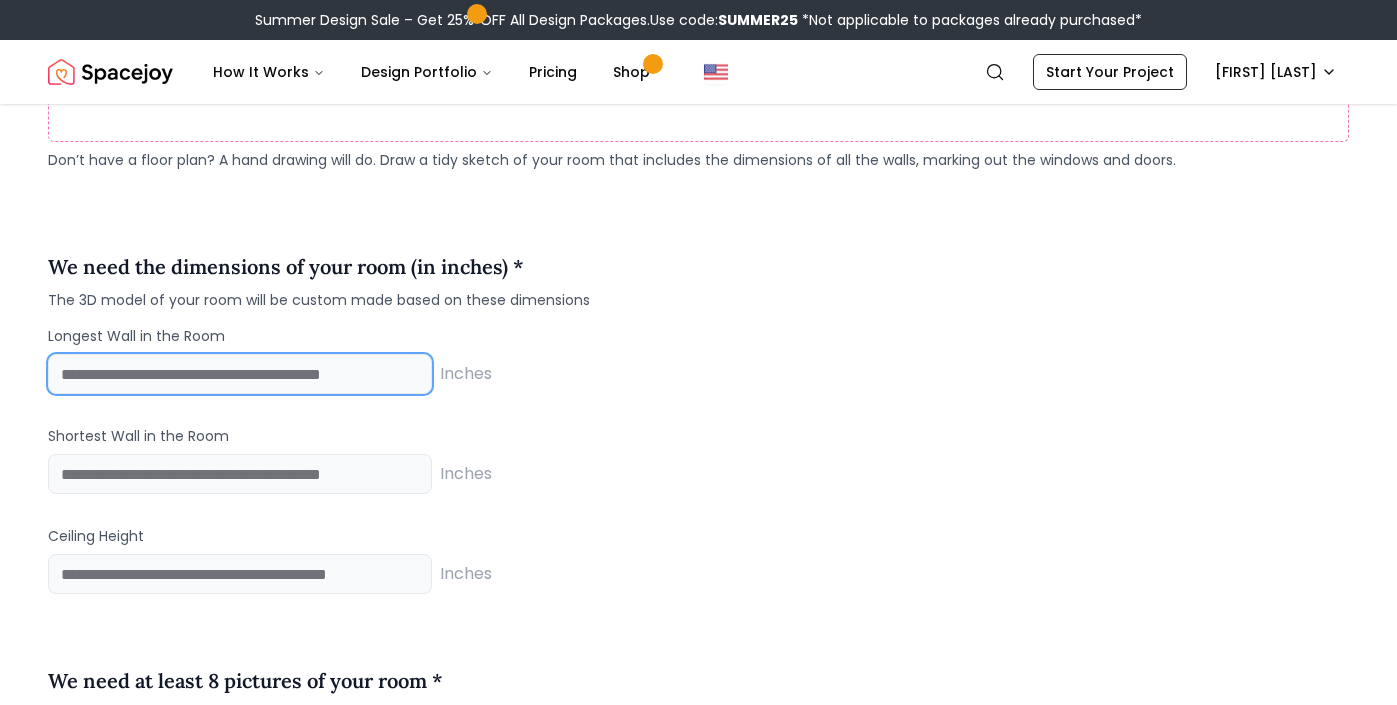 click at bounding box center (240, 374) 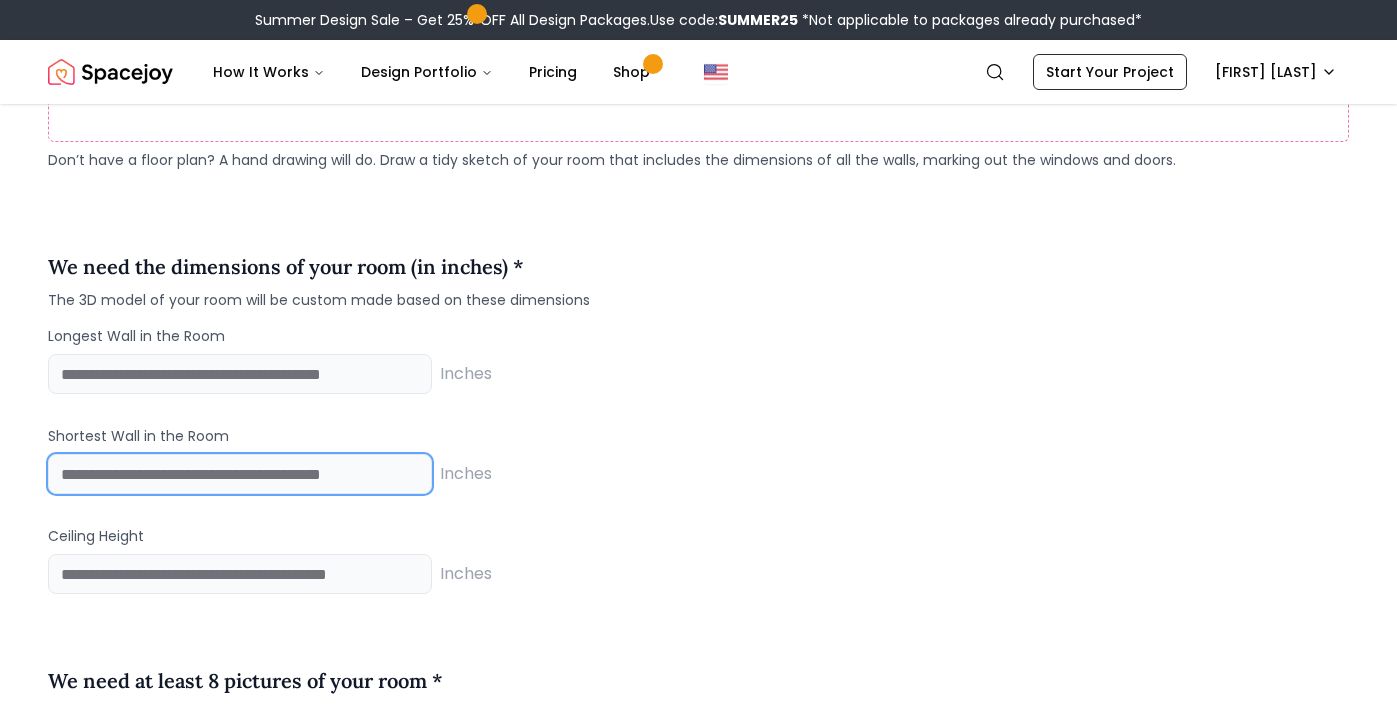 click at bounding box center [240, 474] 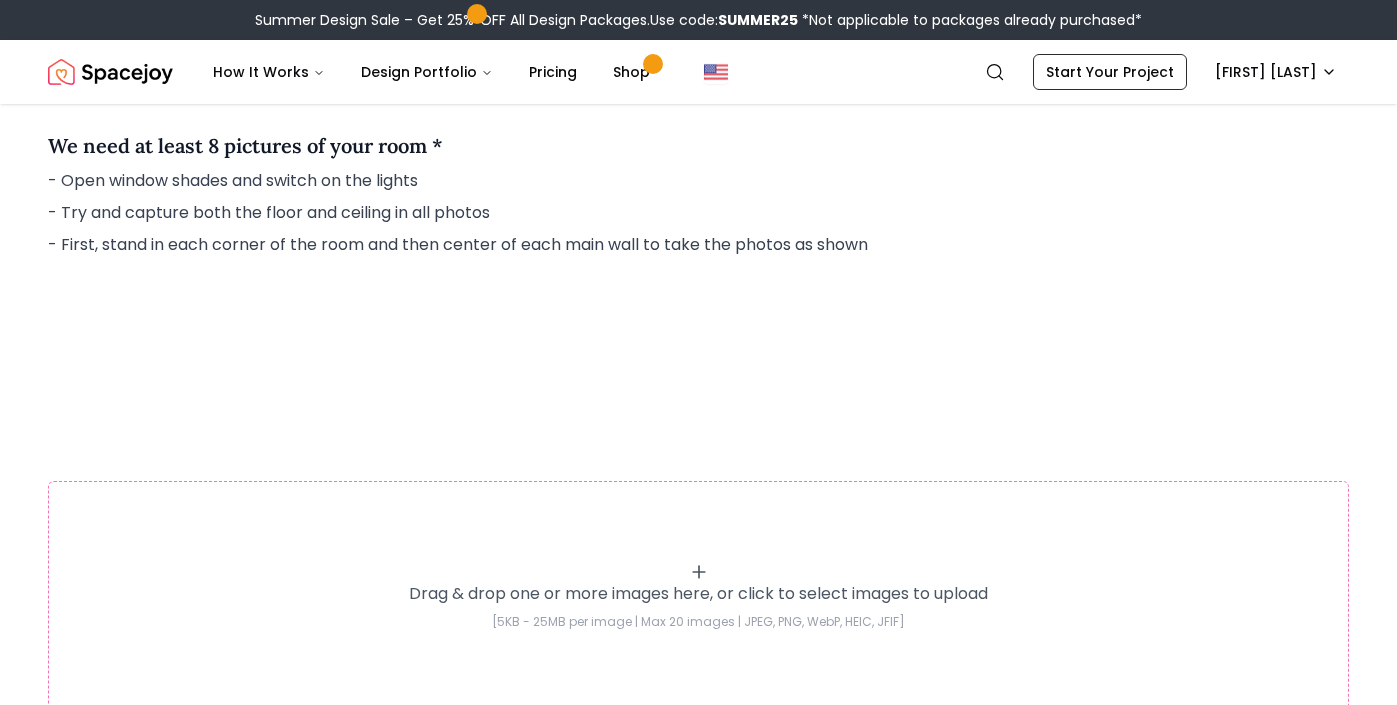 scroll, scrollTop: 2080, scrollLeft: 0, axis: vertical 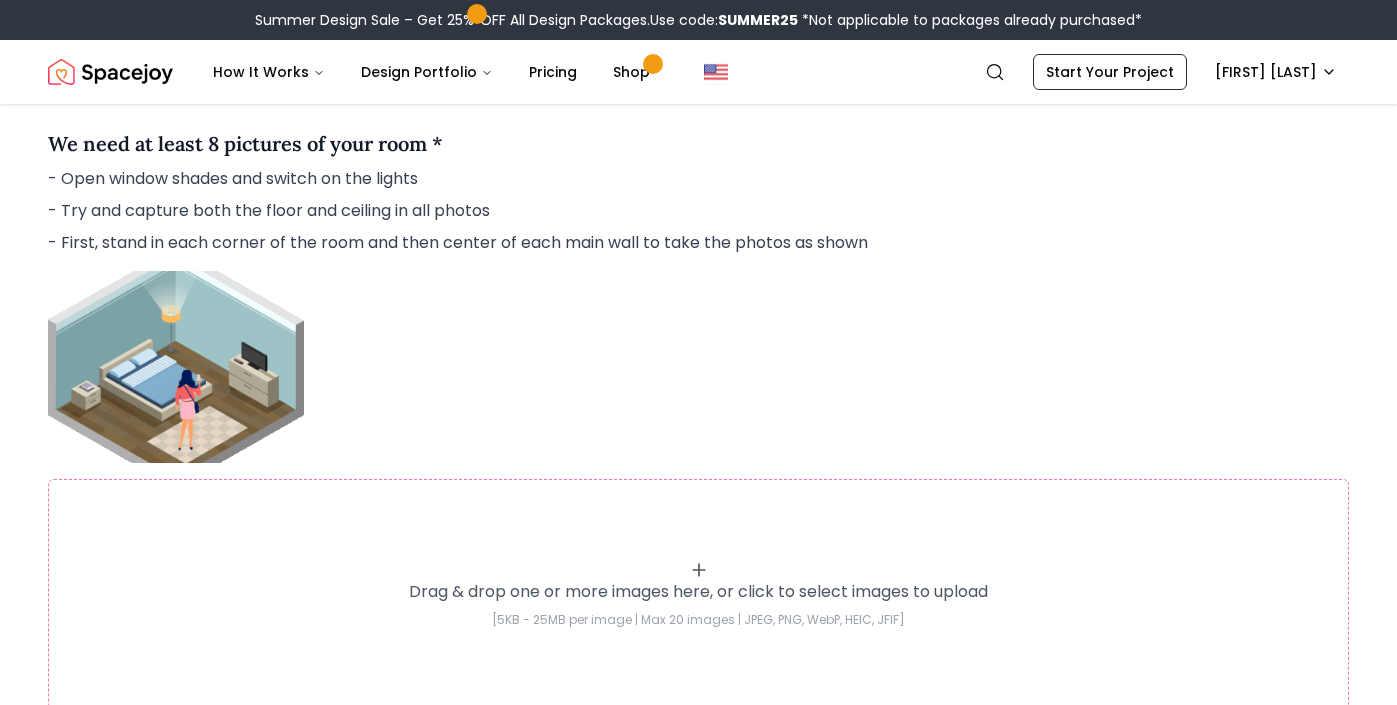 type on "***" 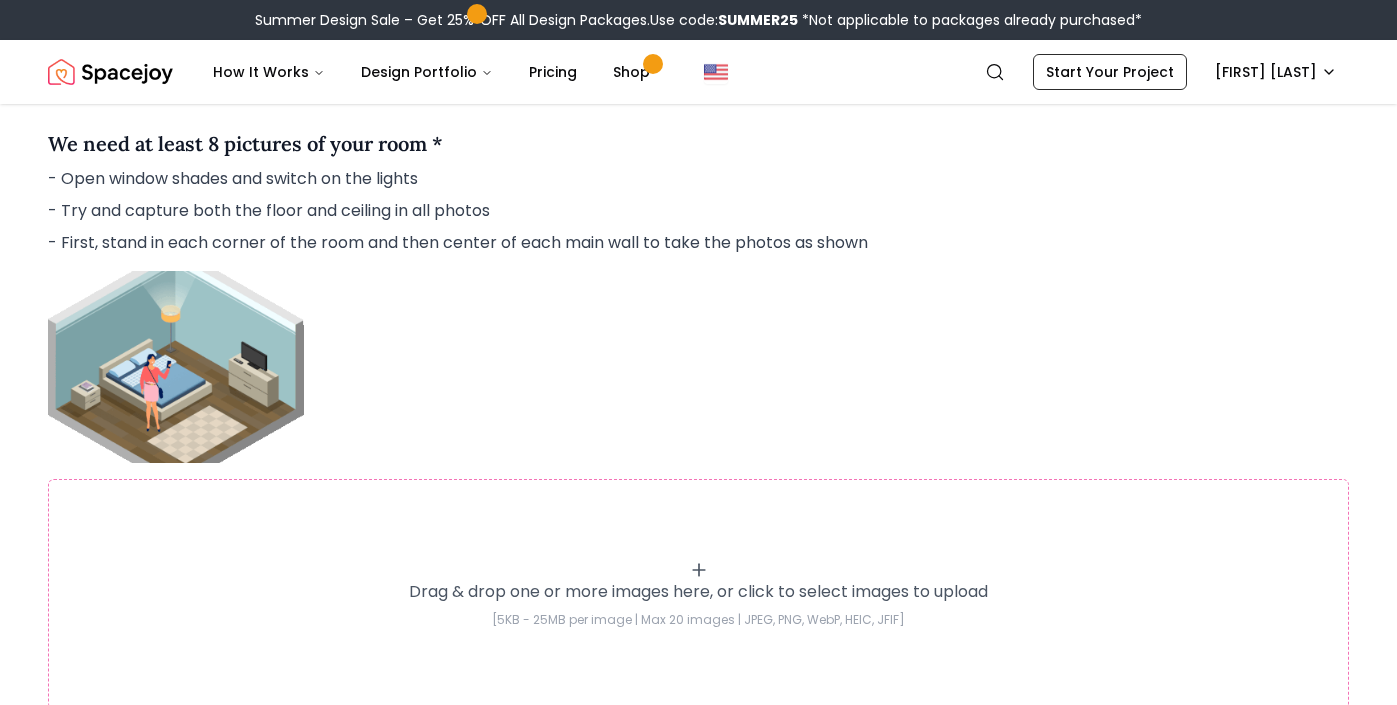 click on "Drag & drop one or more images here, or click to select images to upload" at bounding box center (698, 592) 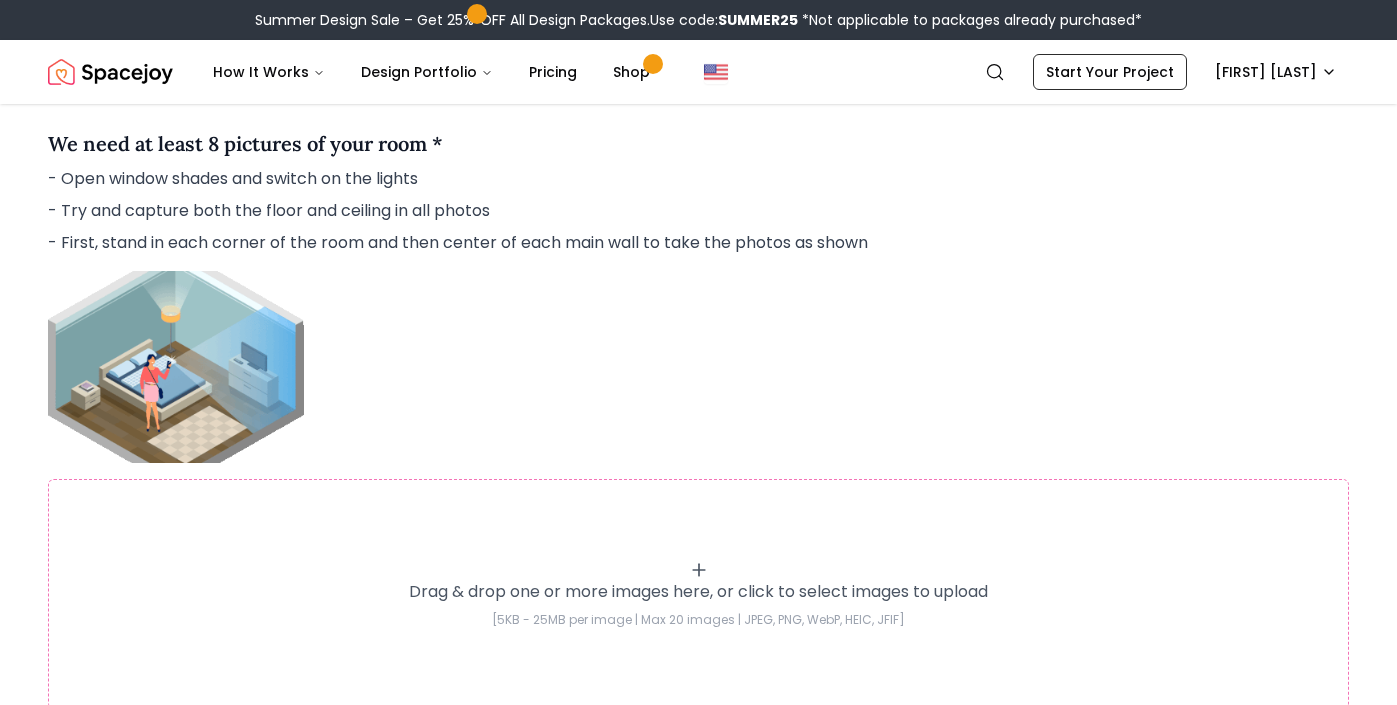 type 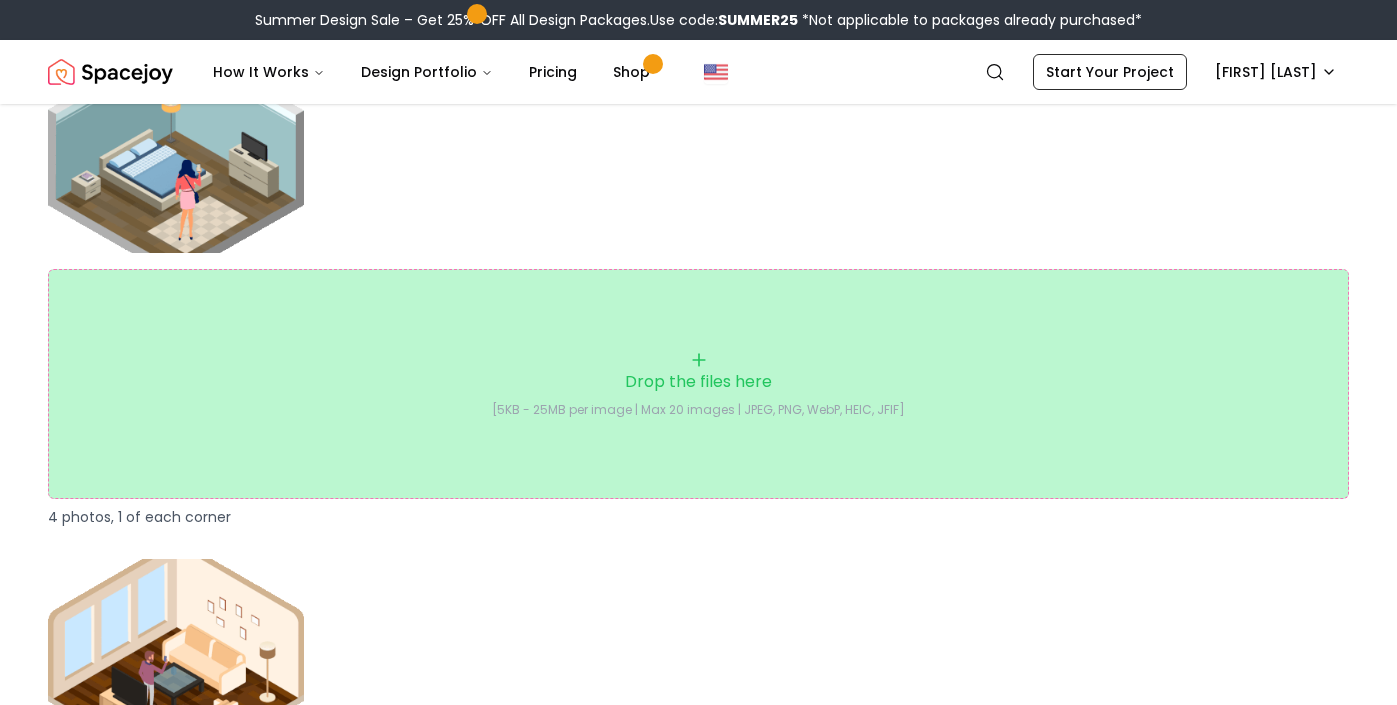 scroll, scrollTop: 2258, scrollLeft: 0, axis: vertical 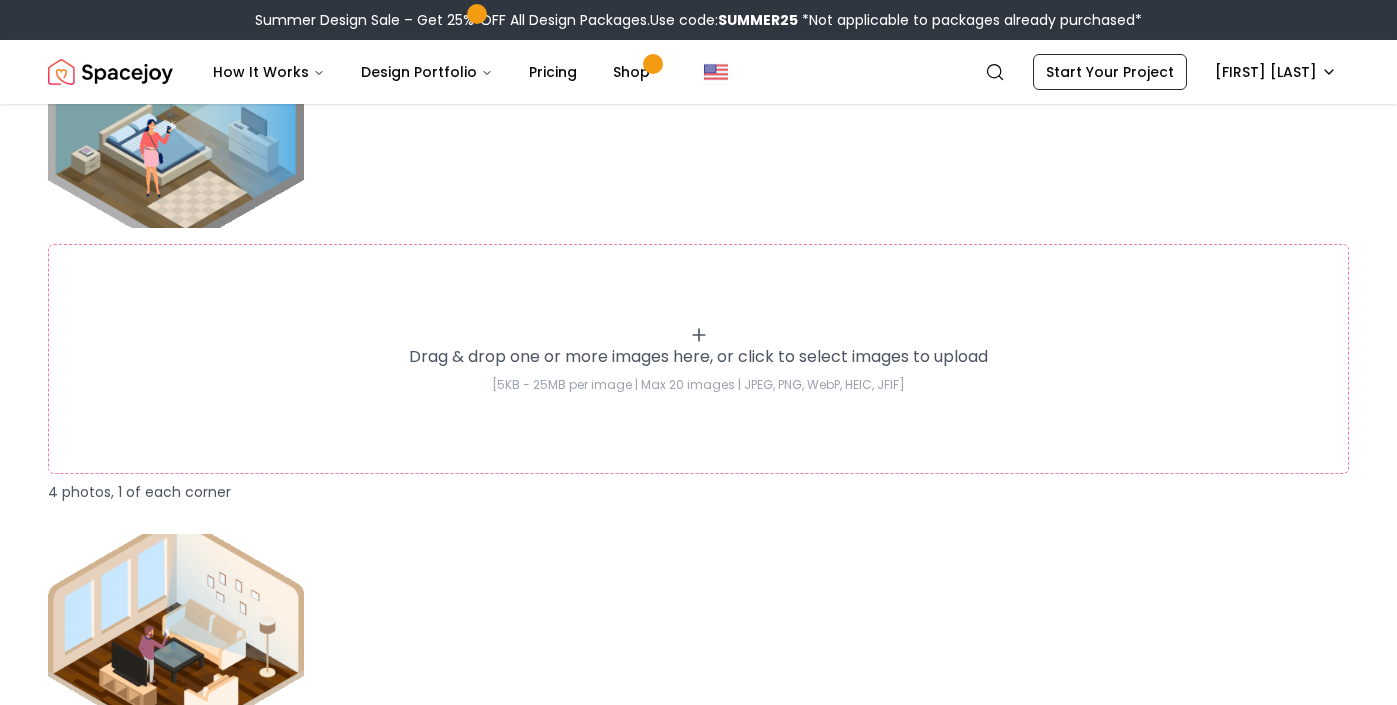 click 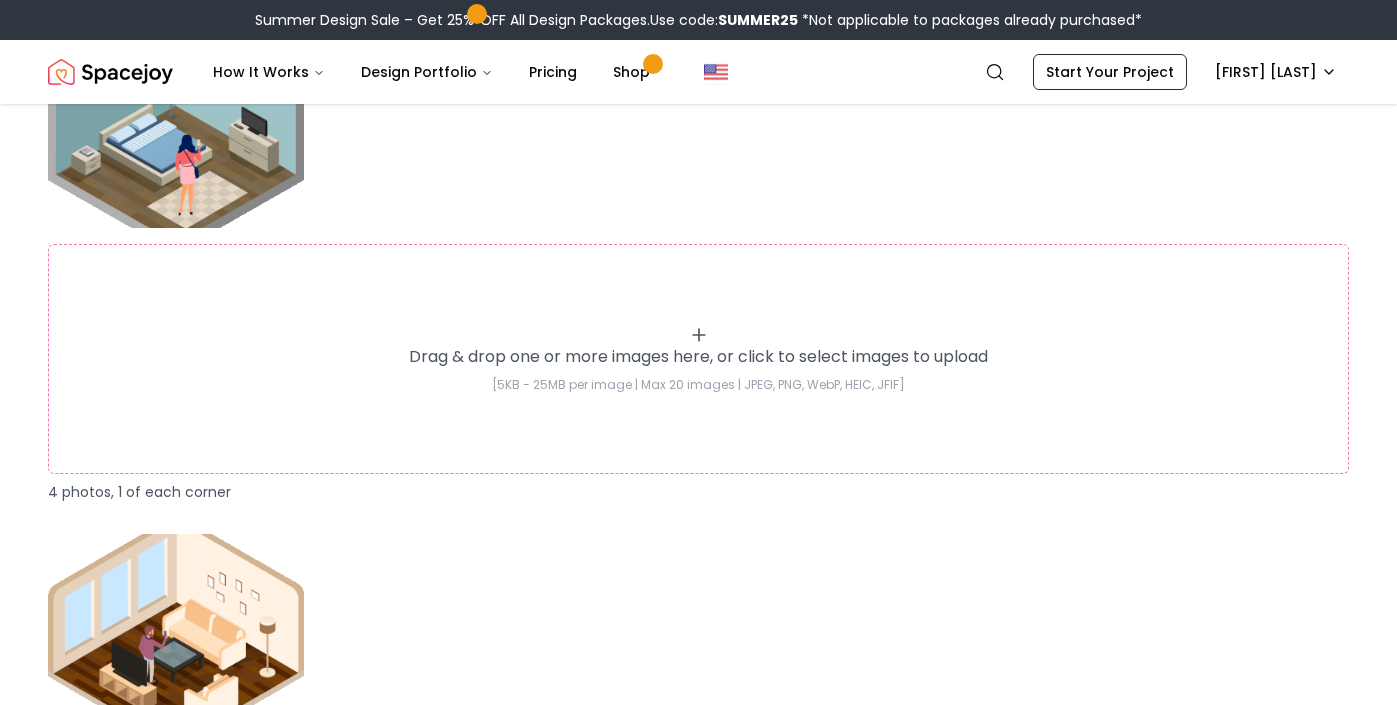 type on "**********" 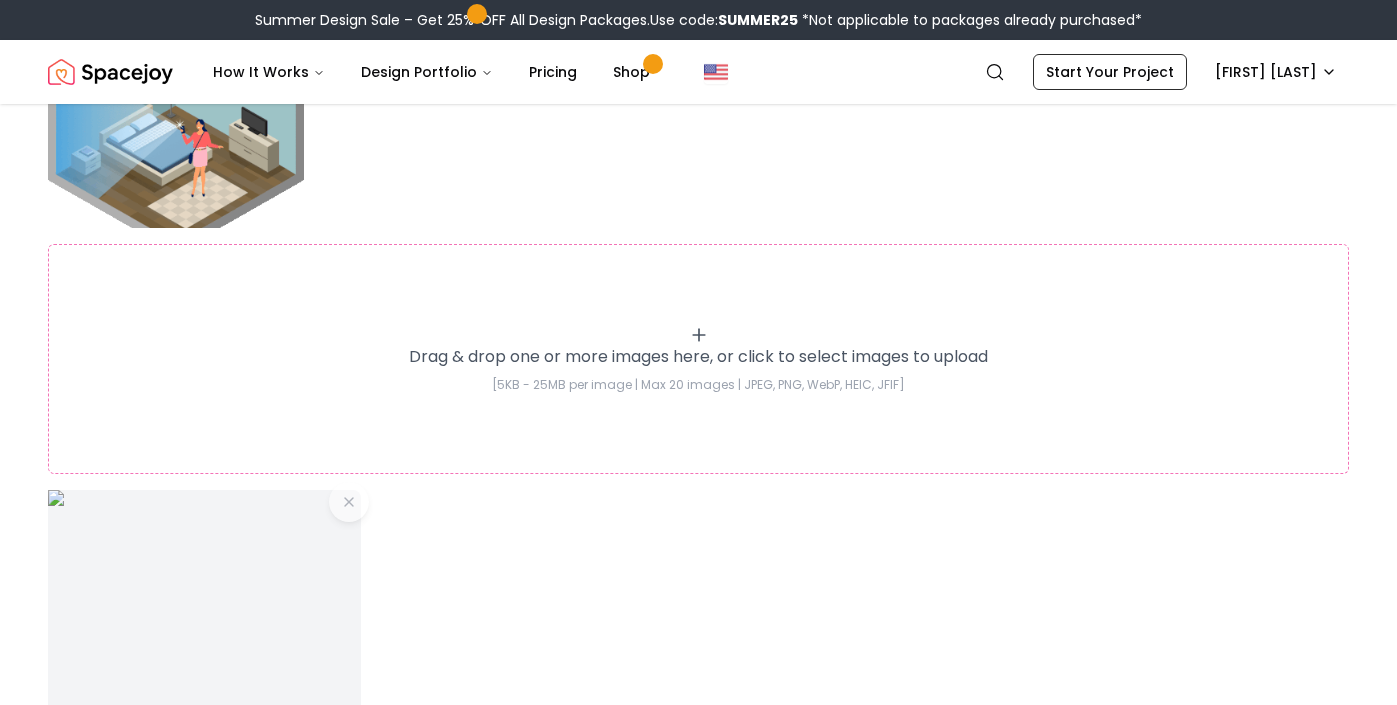 click on "Drag & drop one or more images here, or click to select images to upload [5KB - 25MB per image | Max 20 images | JPEG, PNG, WebP, HEIC, JFIF]" at bounding box center (698, 359) 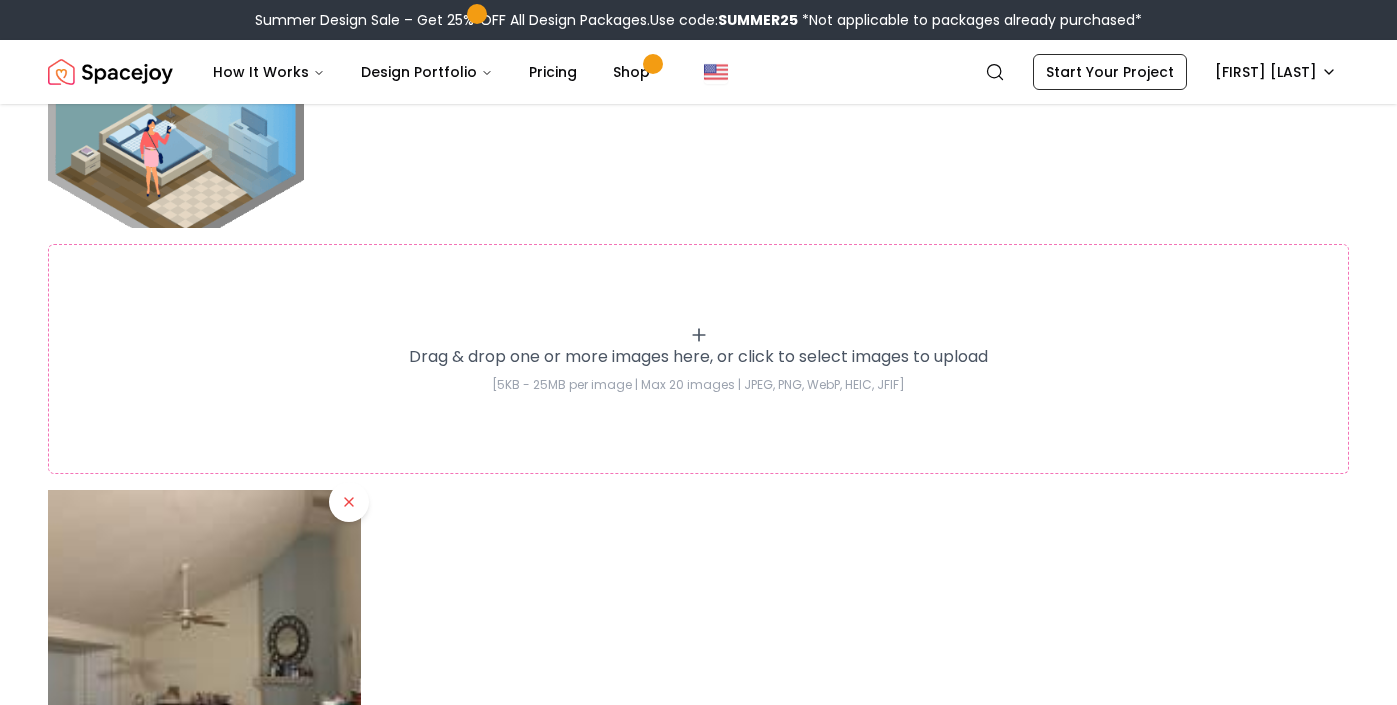 type on "**********" 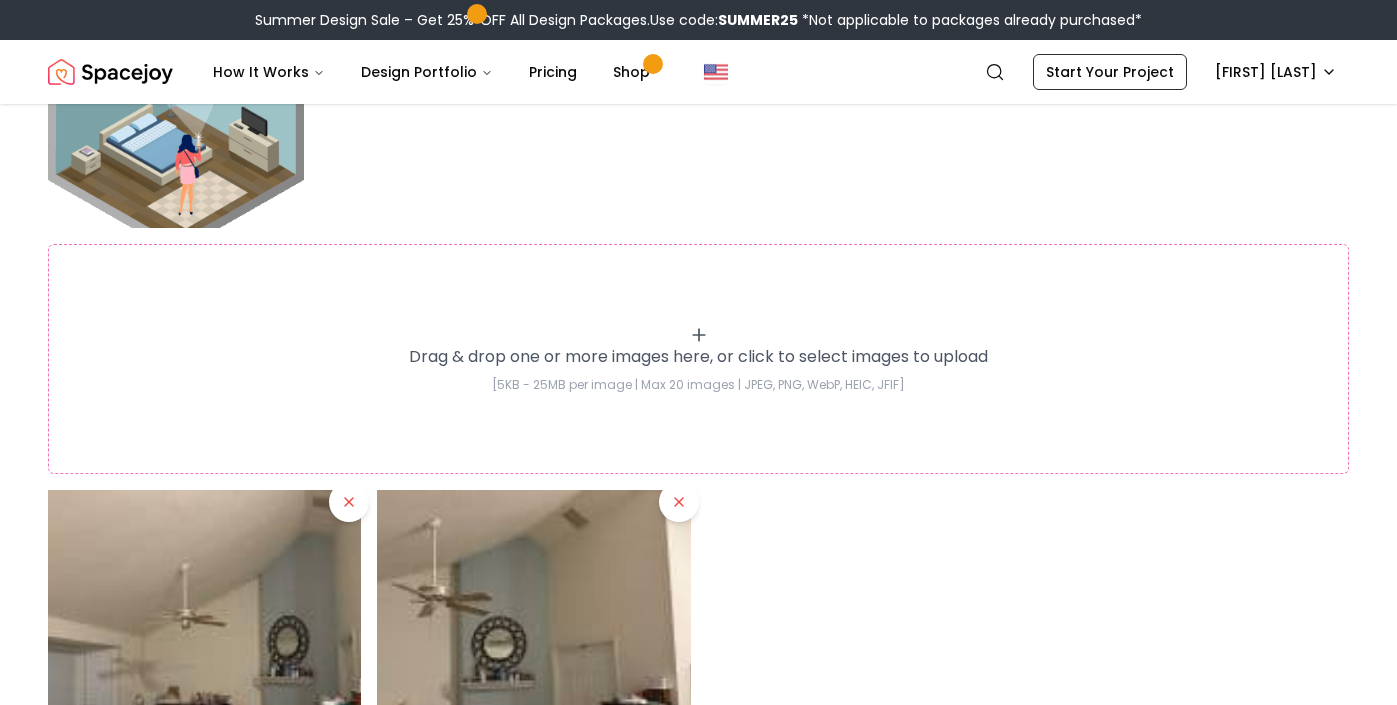 click 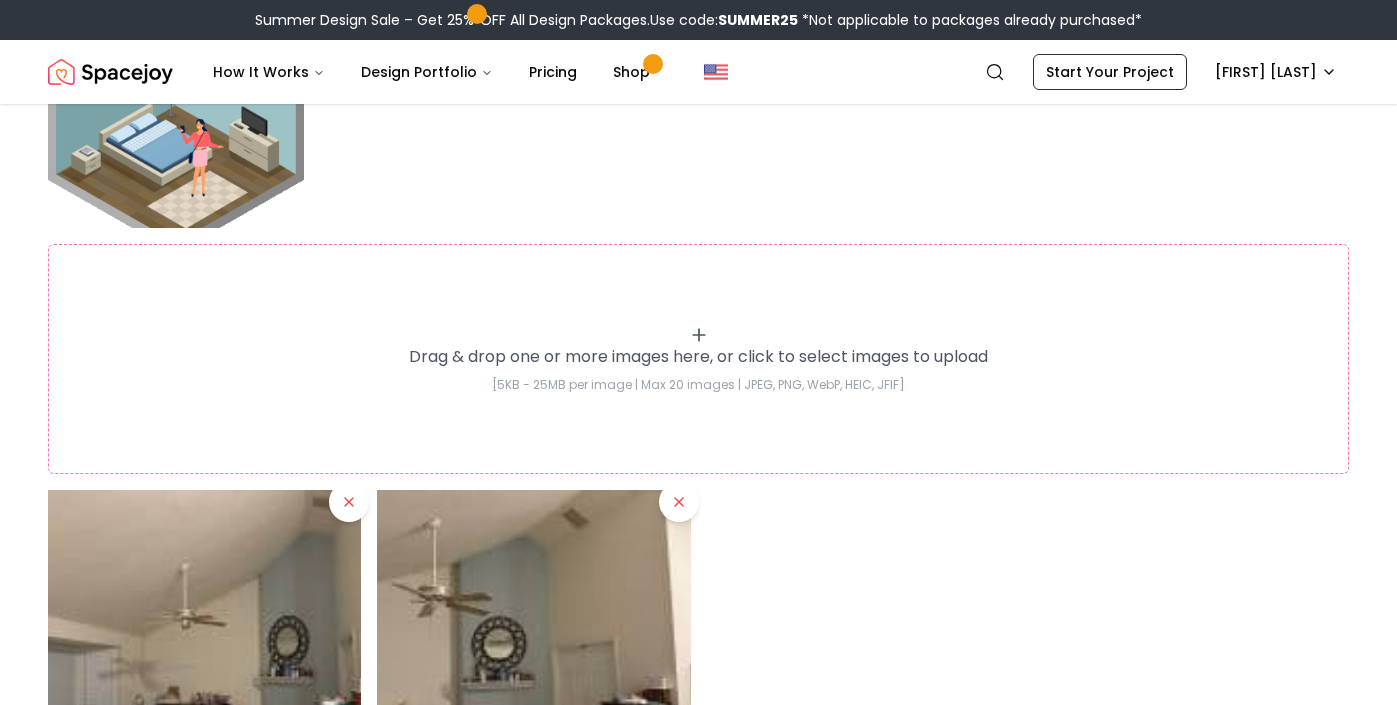 type on "**********" 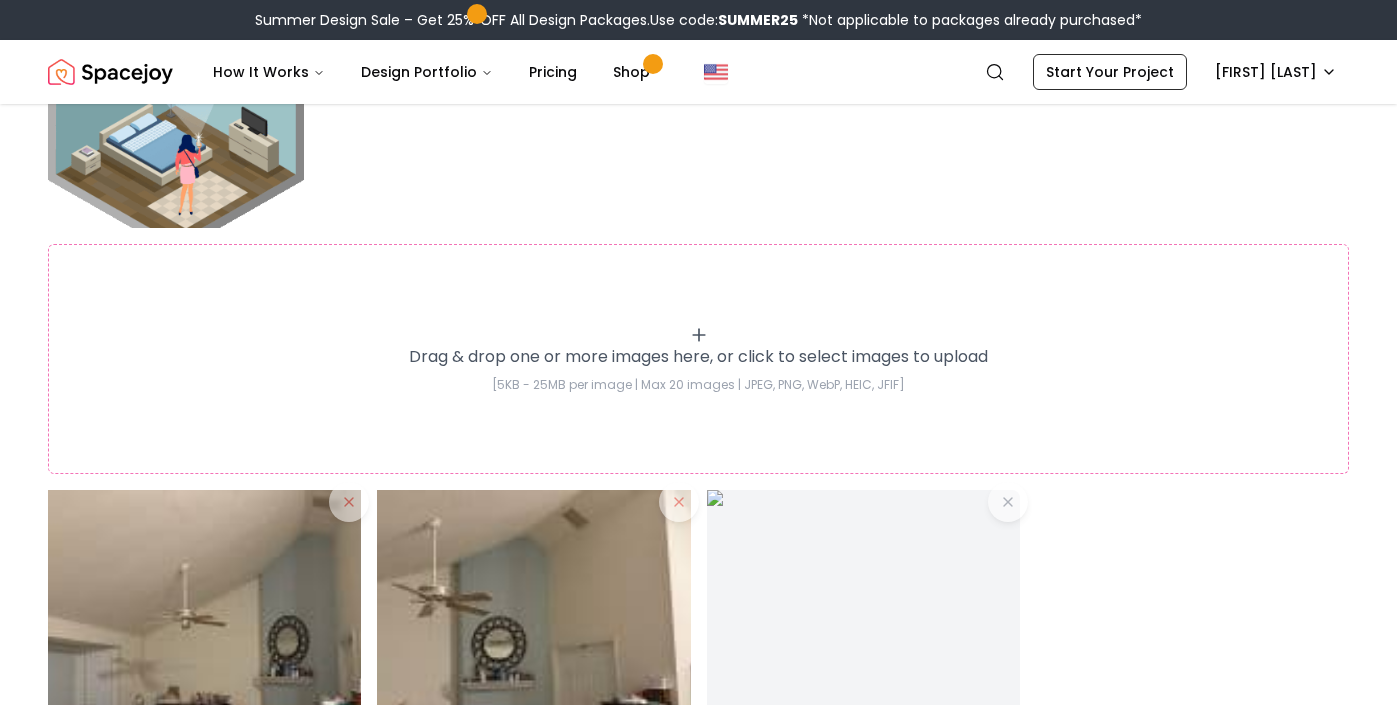 click 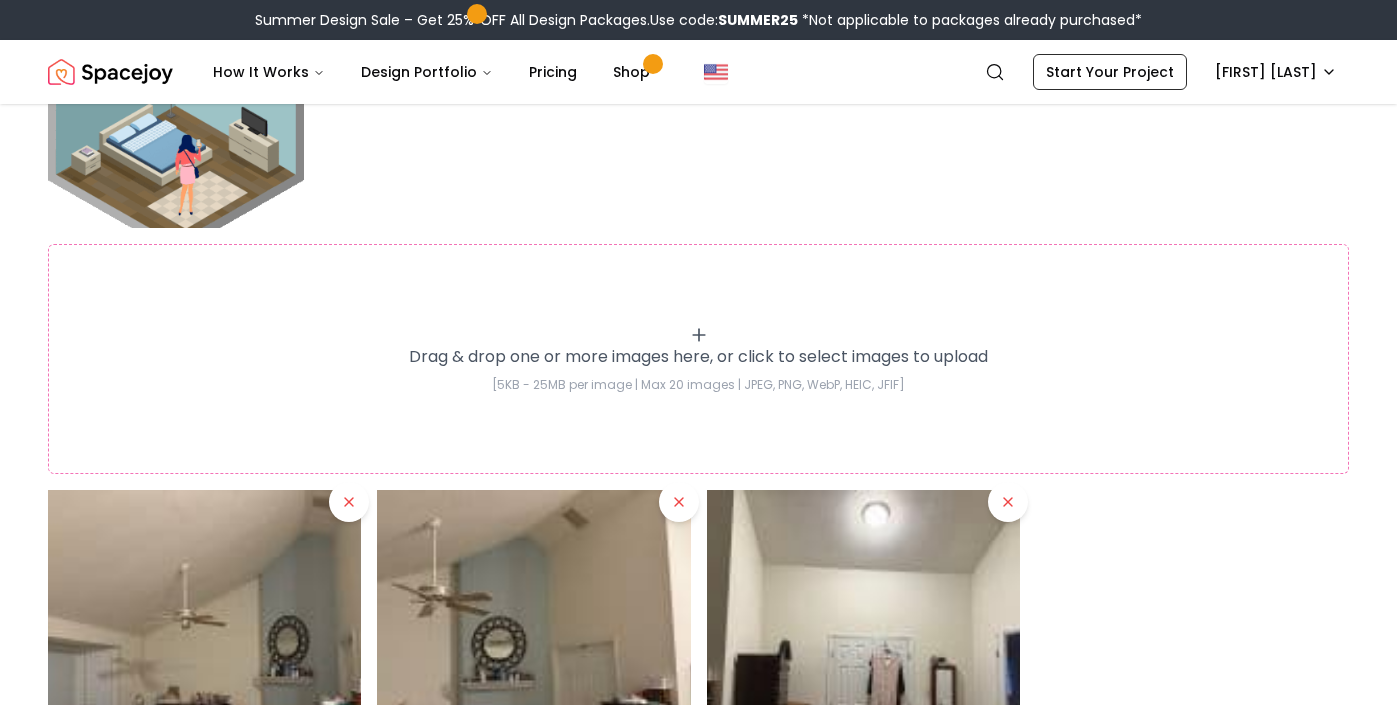 type on "**********" 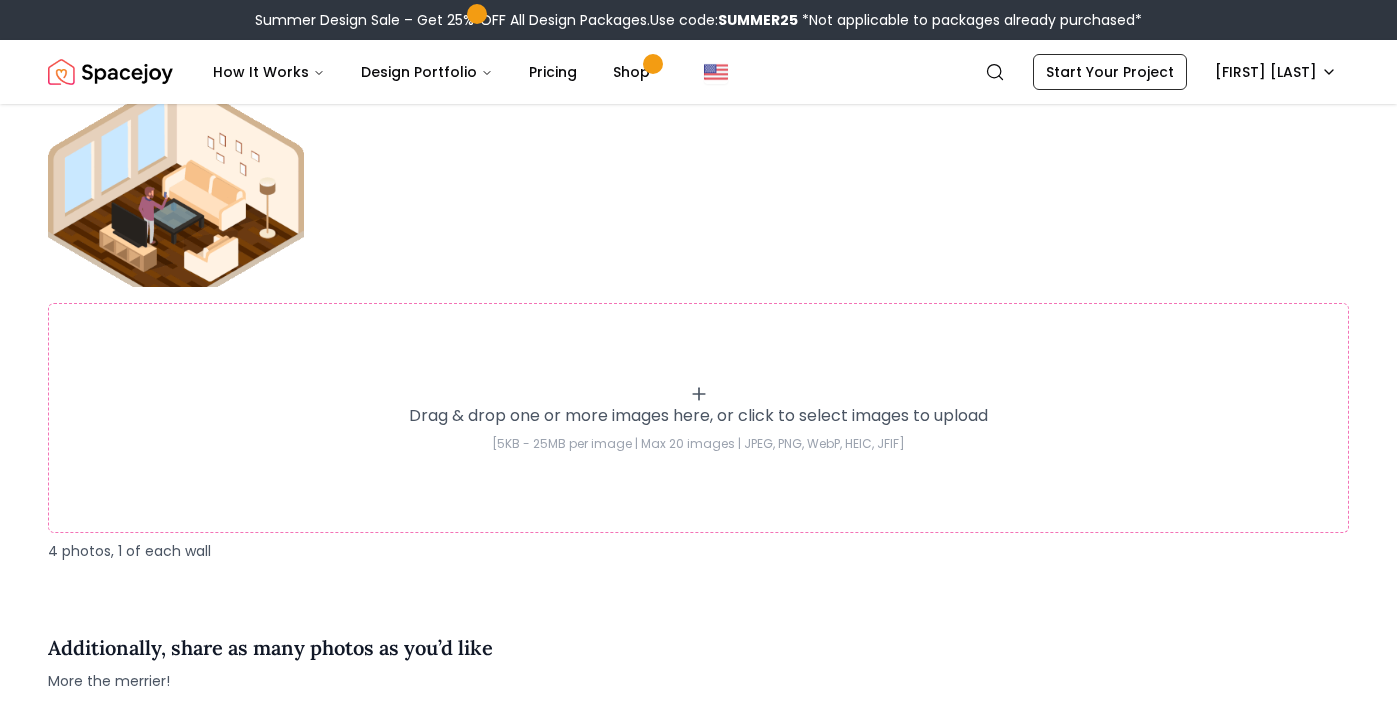 scroll, scrollTop: 3115, scrollLeft: 0, axis: vertical 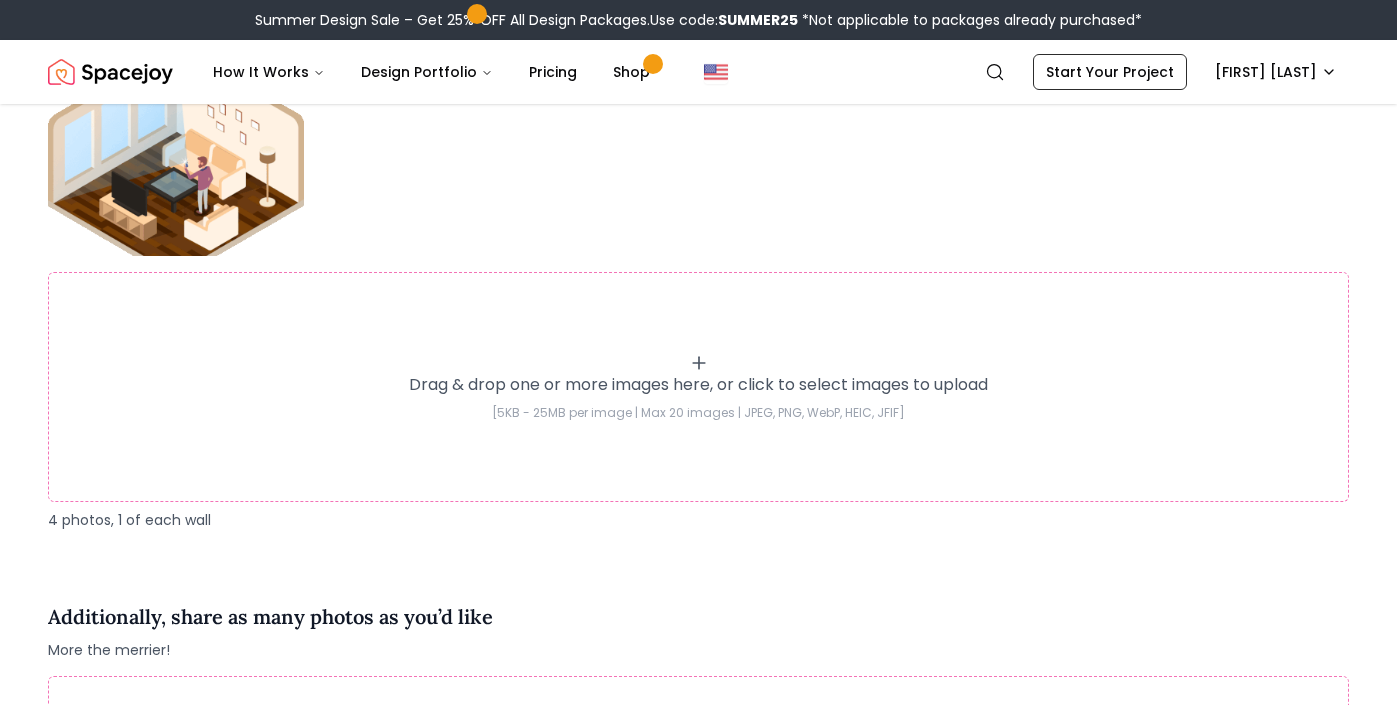 click 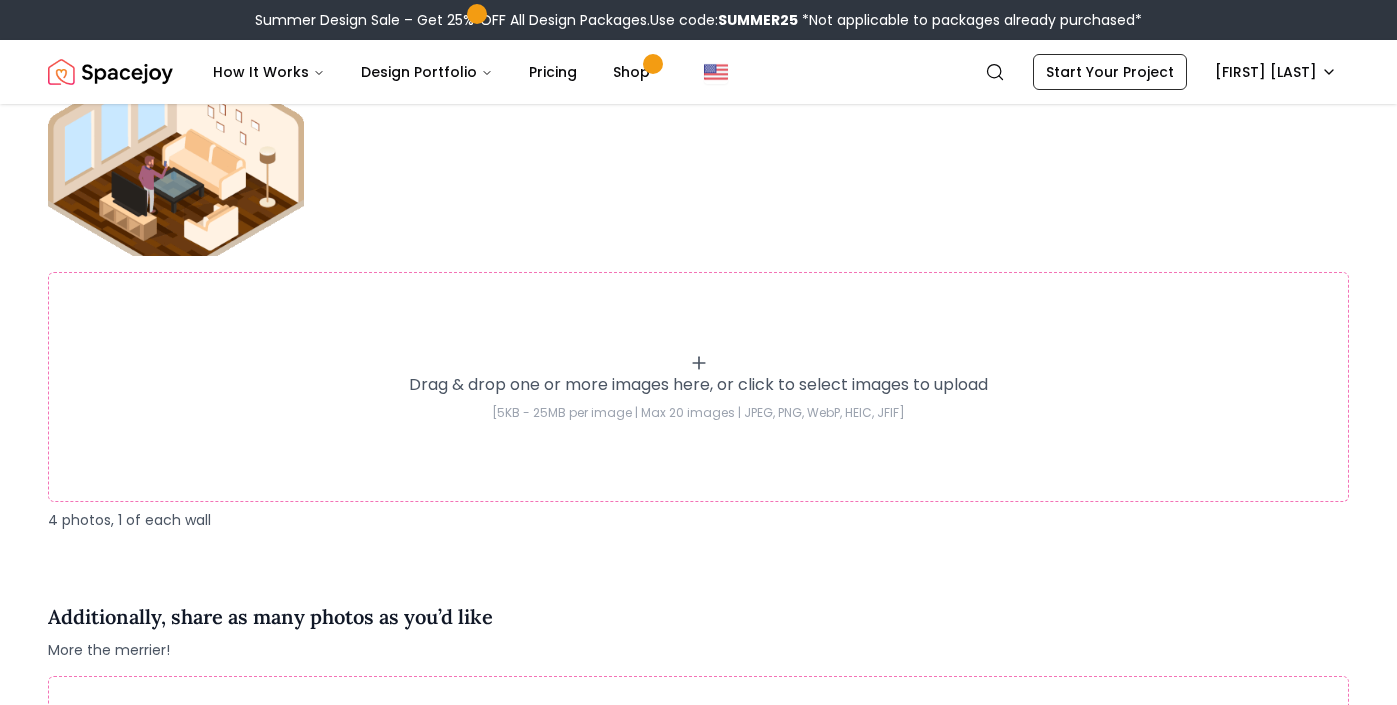 type on "**********" 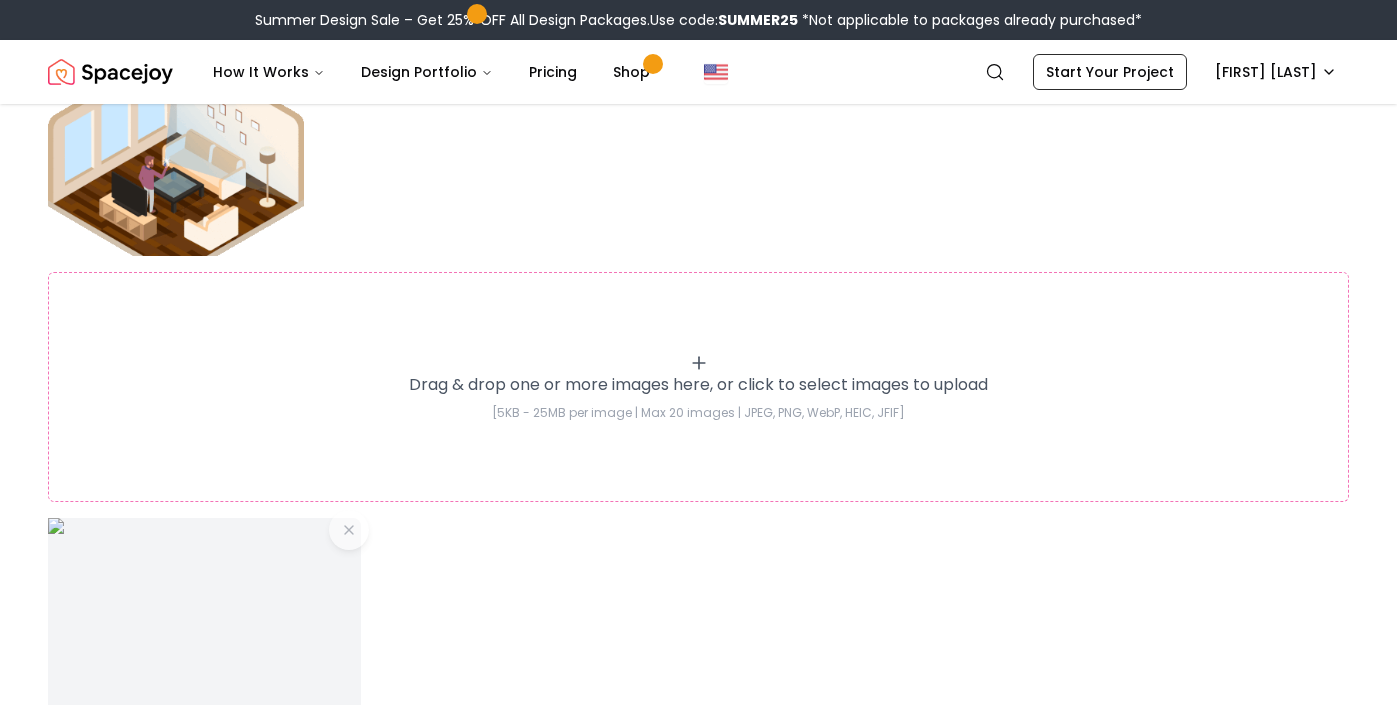 click on "Drag & drop one or more images here, or click to select images to upload [5KB - 25MB per image | Max 20 images | JPEG, PNG, WebP, HEIC, JFIF]" at bounding box center [698, 387] 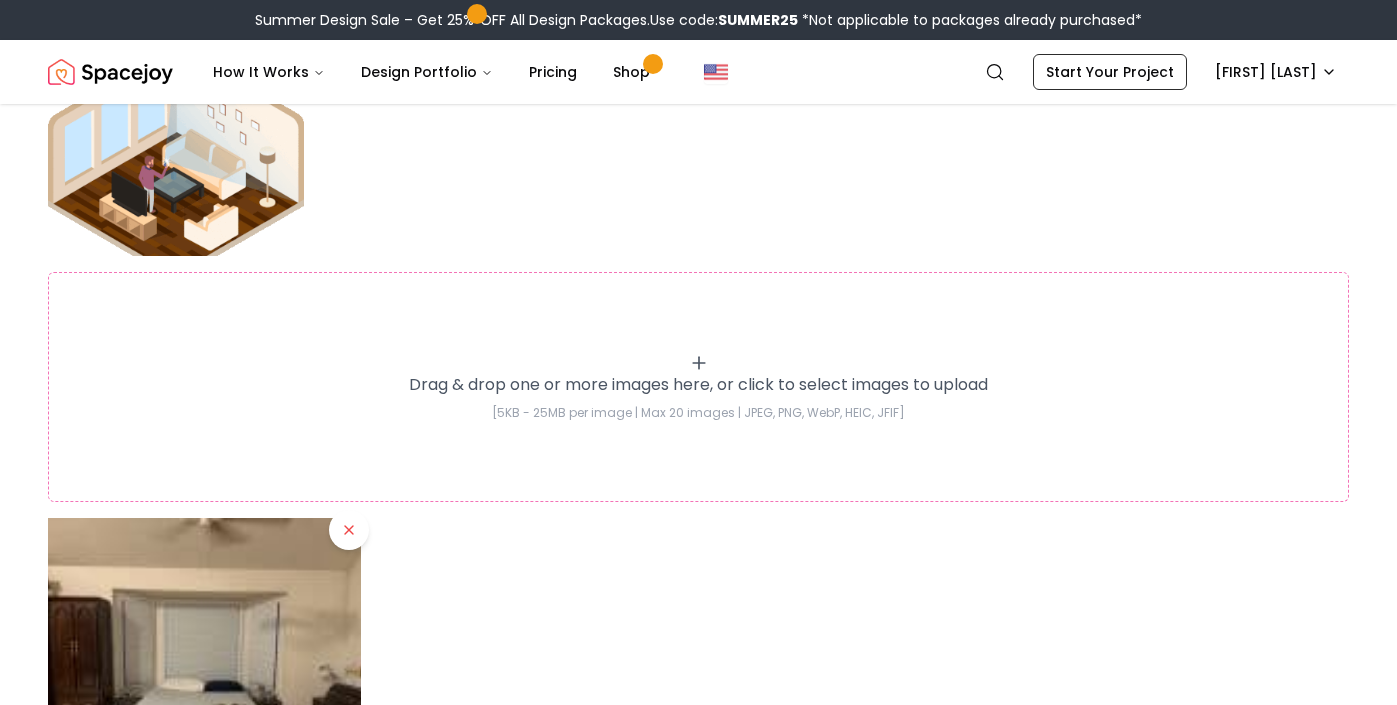 type on "**********" 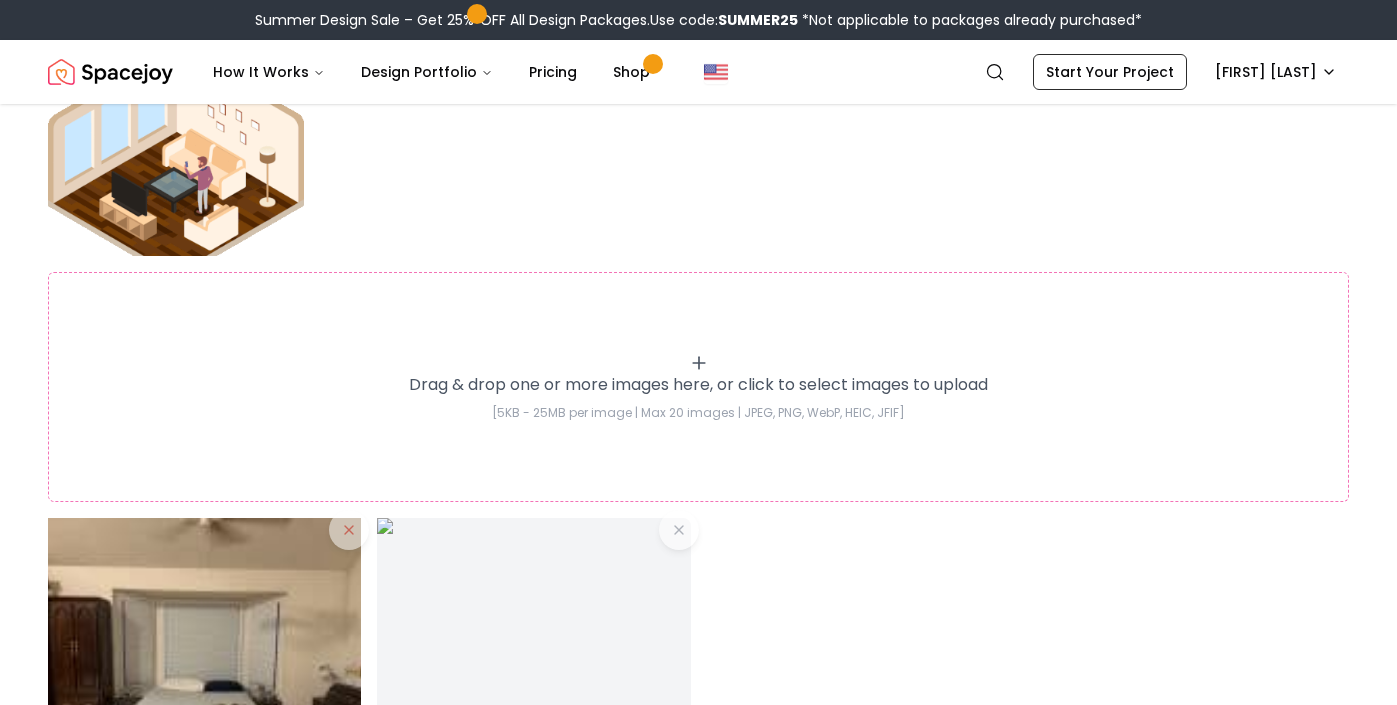 click on "Drag & drop one or more images here, or click to select images to upload [5KB - 25MB per image | Max 20 images | JPEG, PNG, WebP, HEIC, JFIF]" at bounding box center [698, 387] 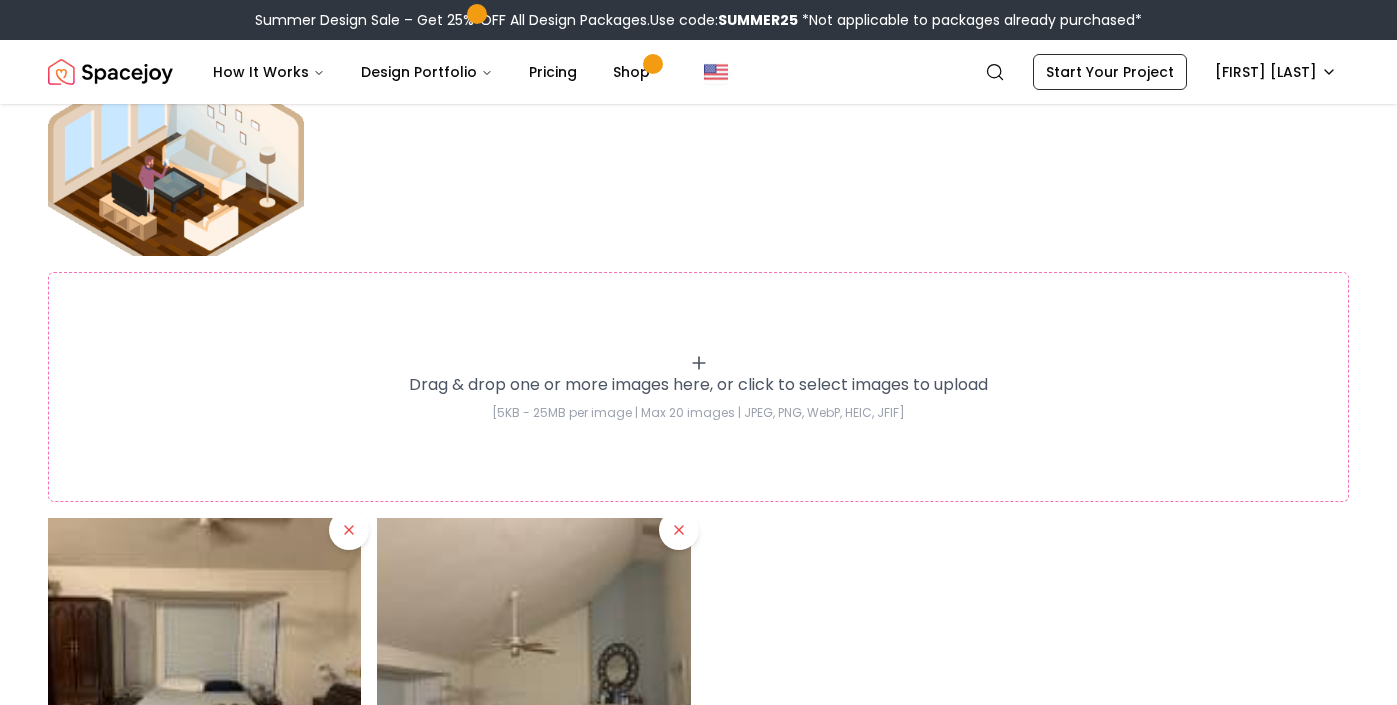 type on "**********" 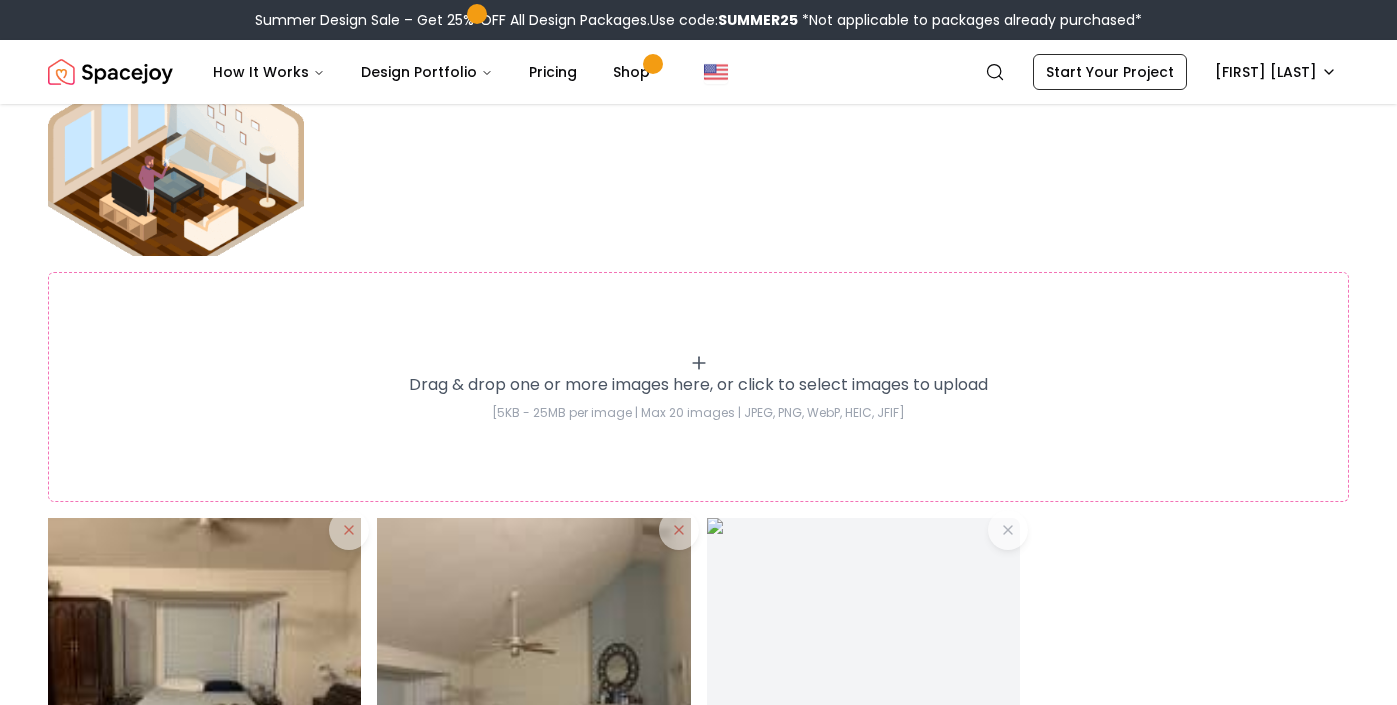 click on "Drag & drop one or more images here, or click to select images to upload [5KB - 25MB per image | Max 20 images | JPEG, PNG, WebP, HEIC, JFIF]" at bounding box center (698, 387) 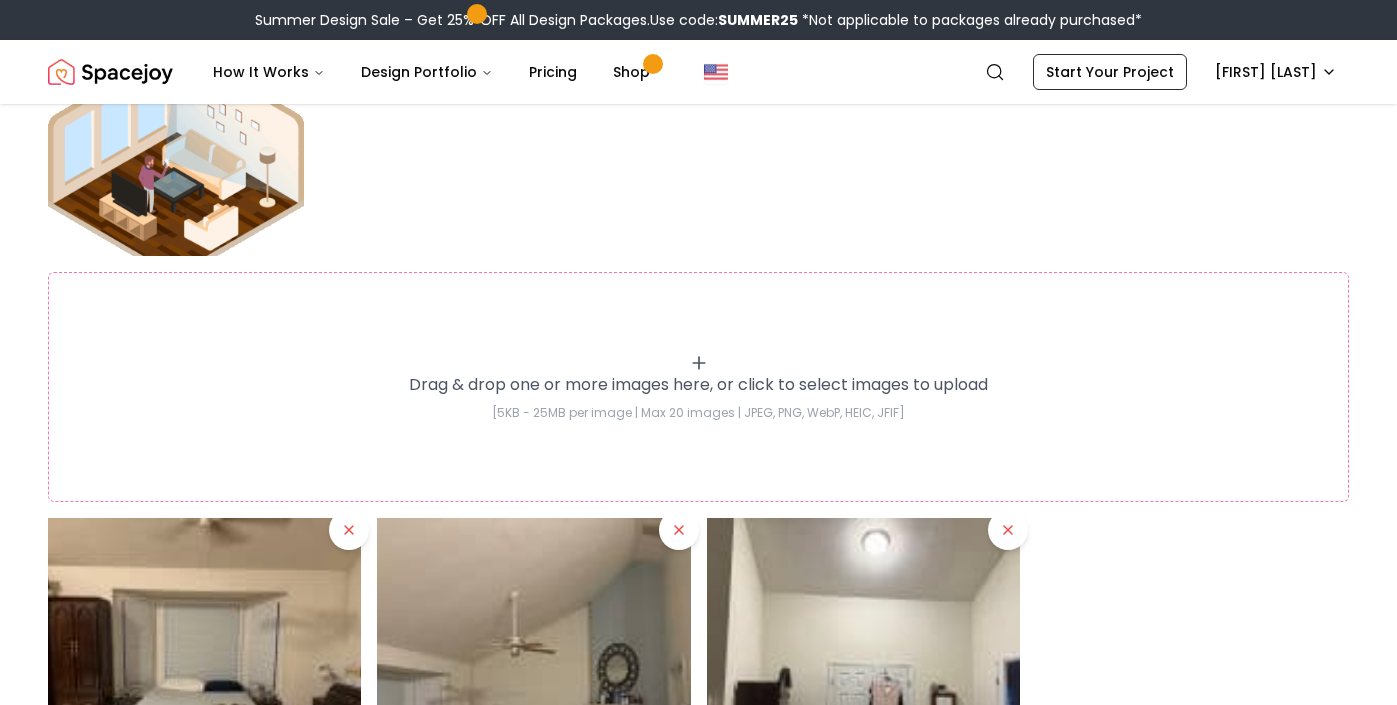 type on "**********" 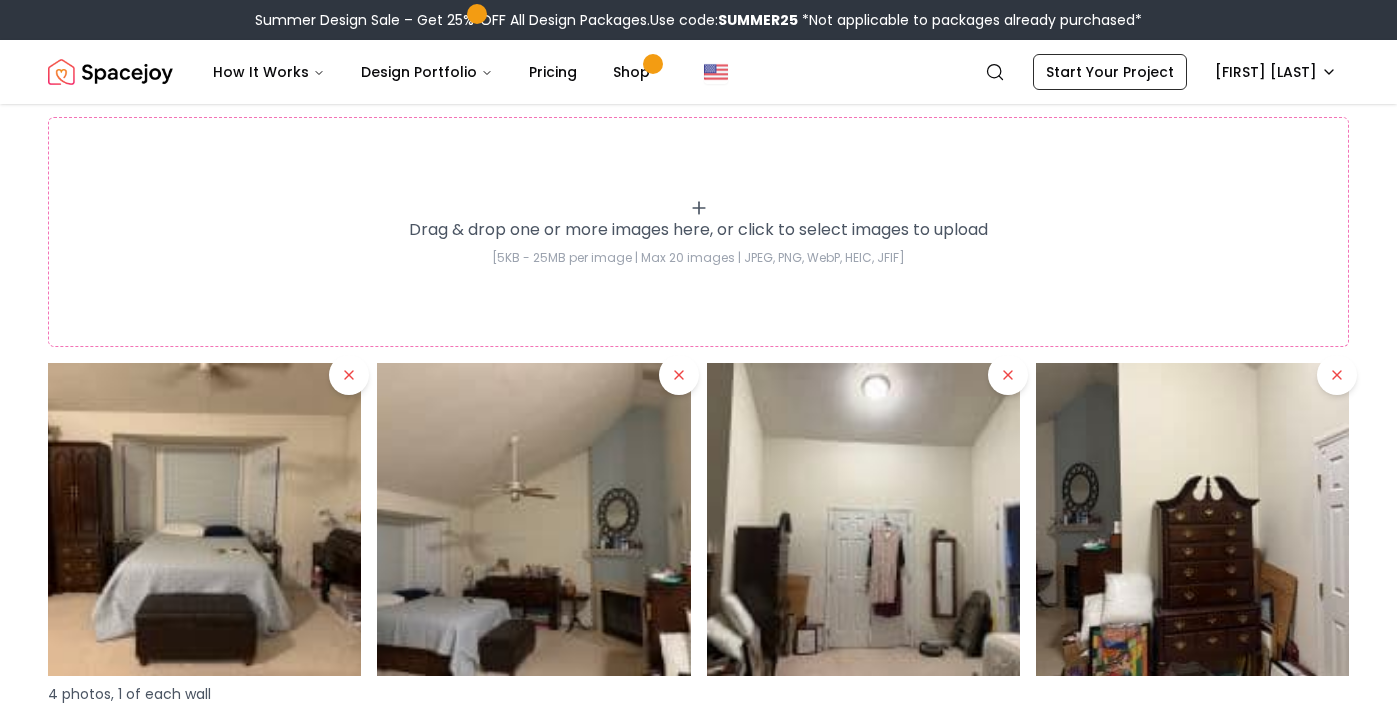 scroll, scrollTop: 3268, scrollLeft: 0, axis: vertical 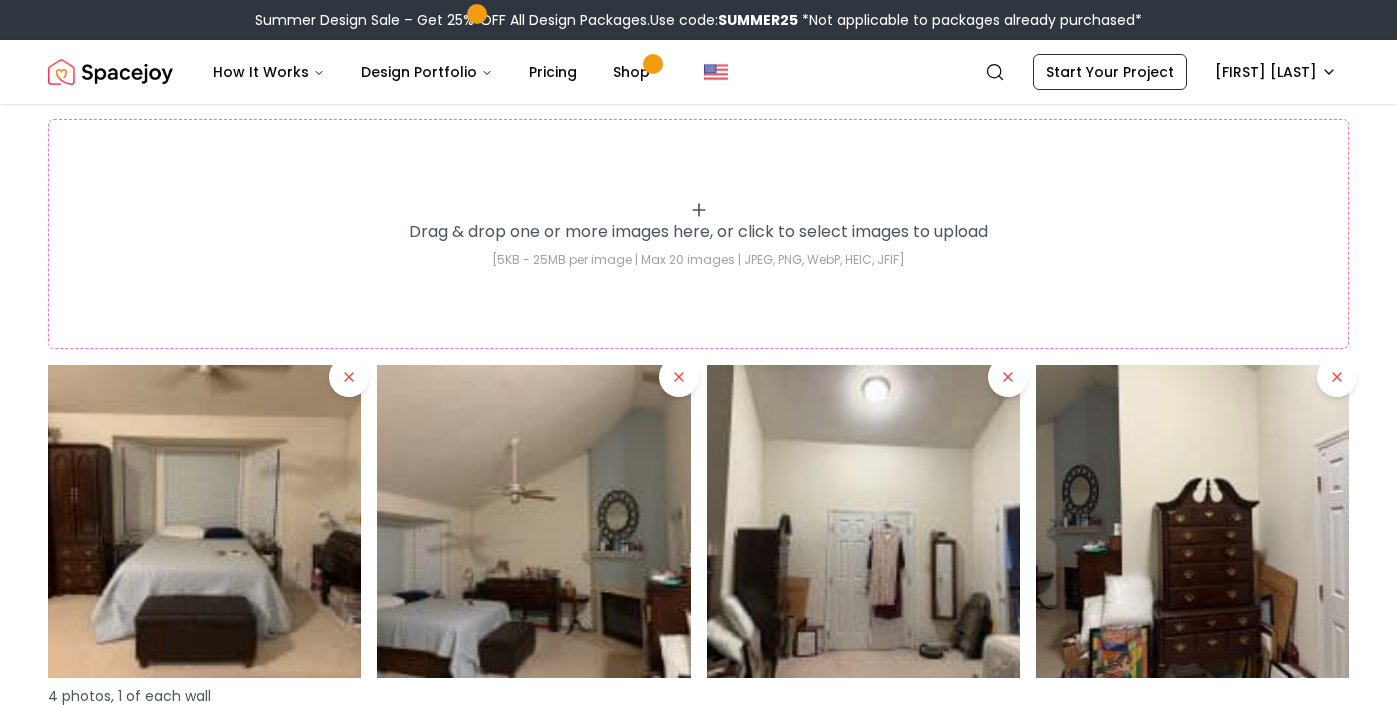 click 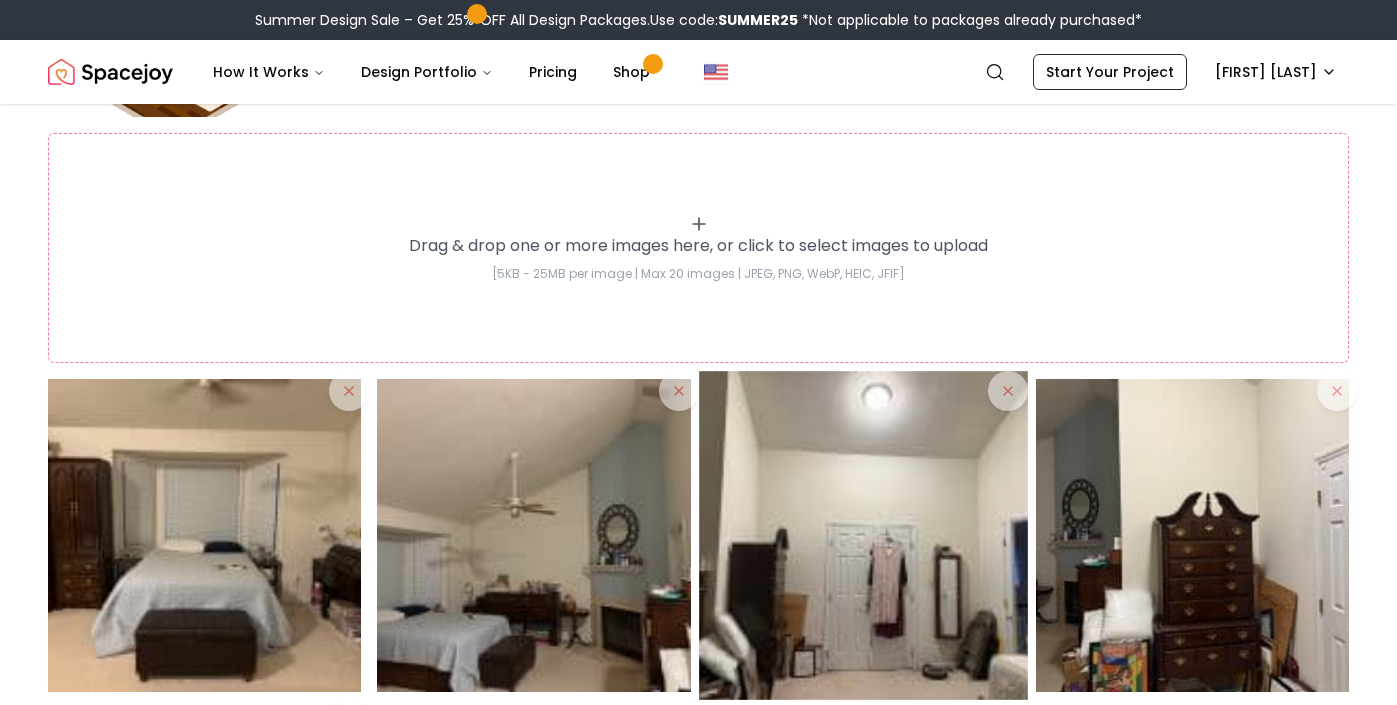 scroll, scrollTop: 3212, scrollLeft: 0, axis: vertical 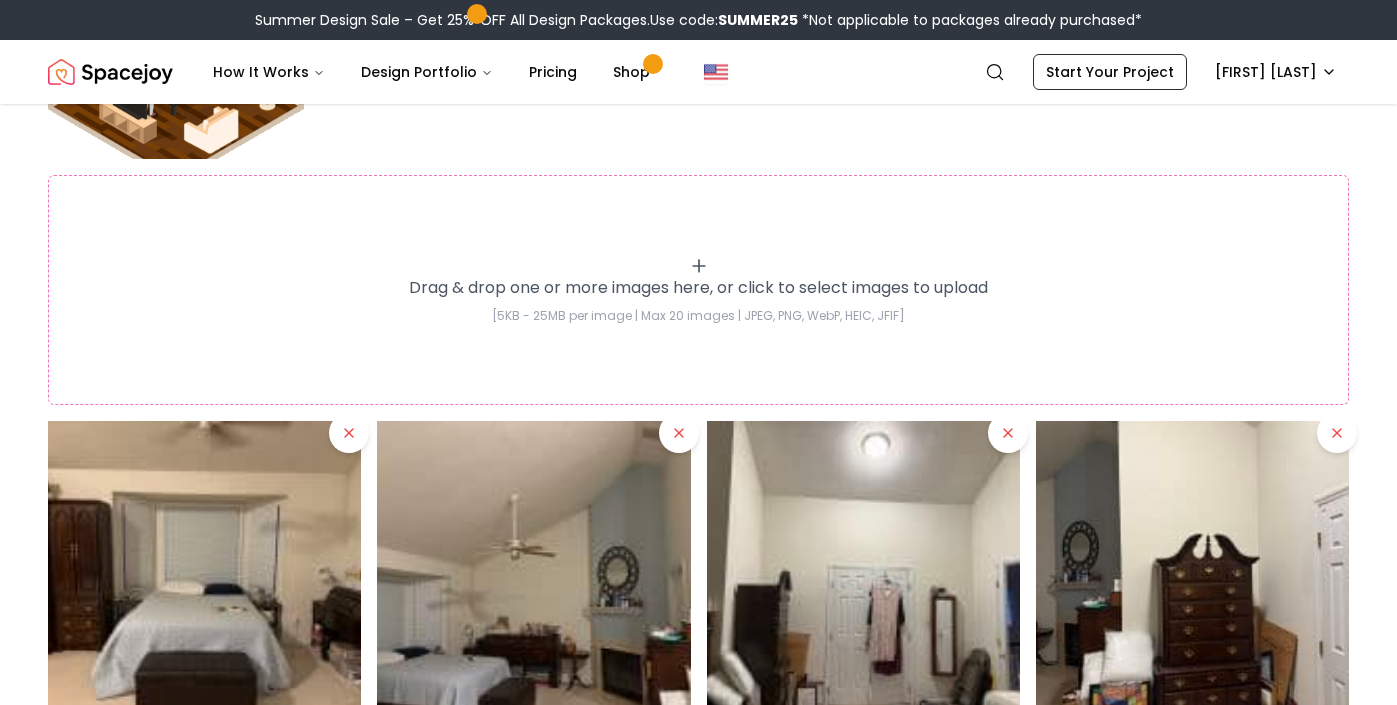 click 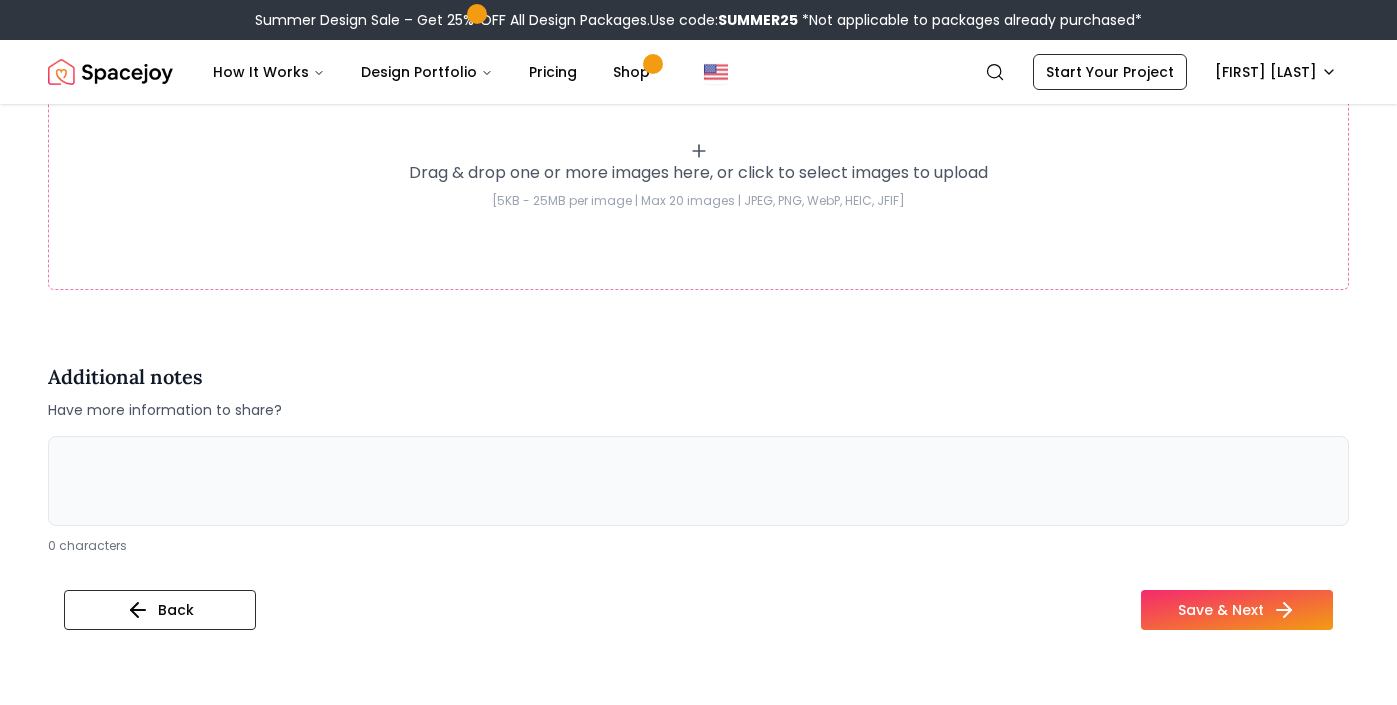 scroll, scrollTop: 4394, scrollLeft: 0, axis: vertical 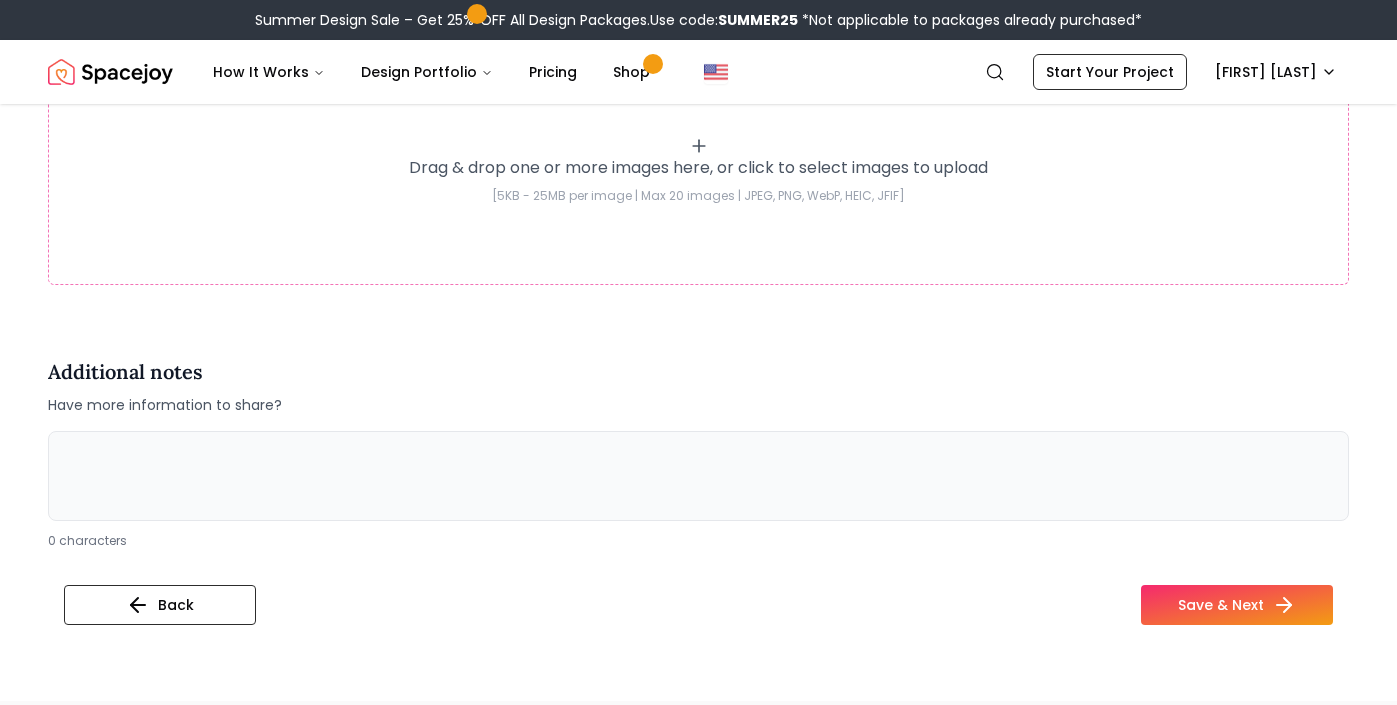 click at bounding box center (698, 476) 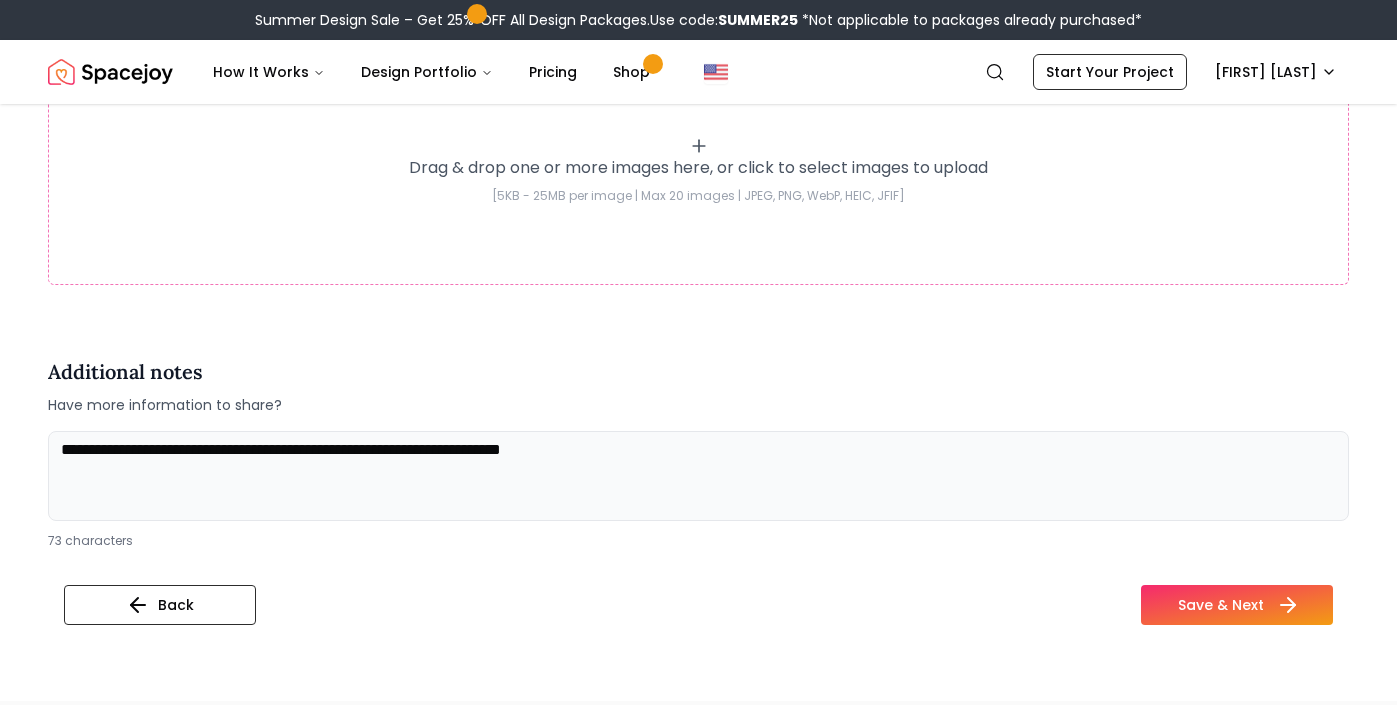 type on "**********" 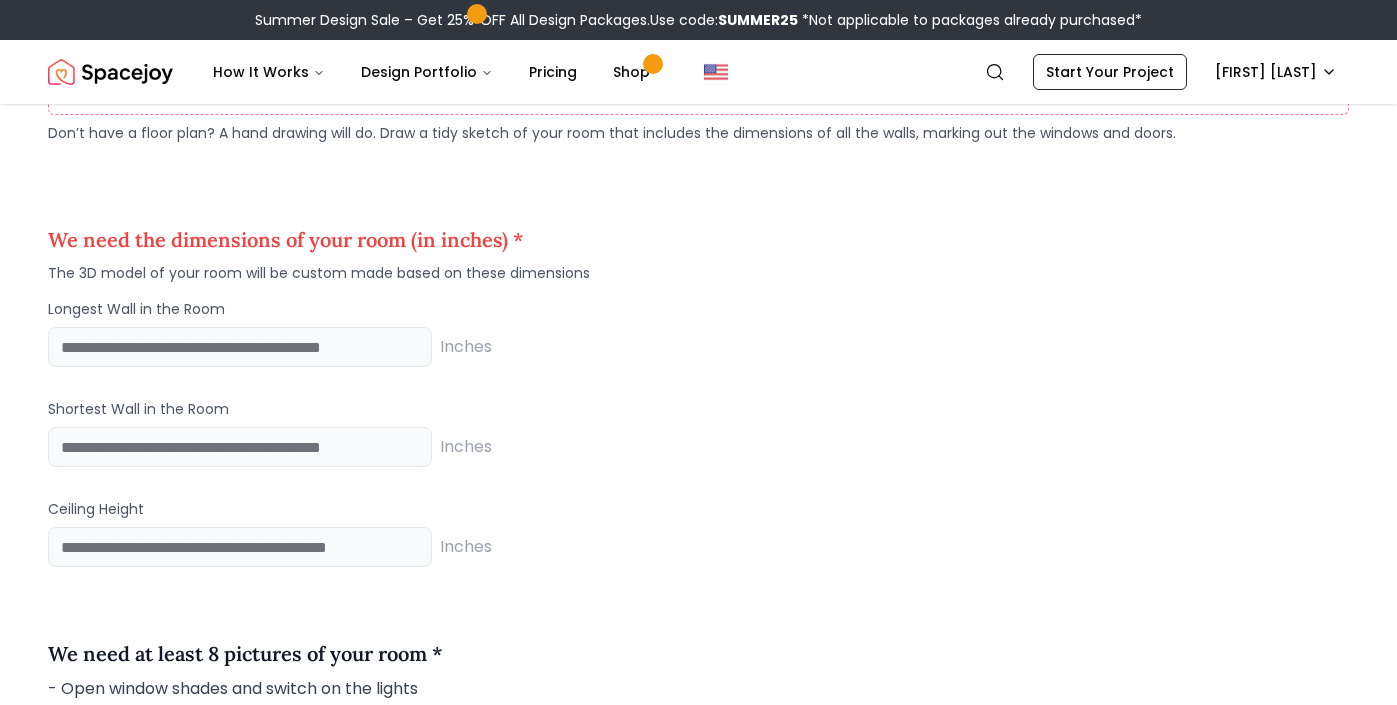 scroll, scrollTop: 1575, scrollLeft: 0, axis: vertical 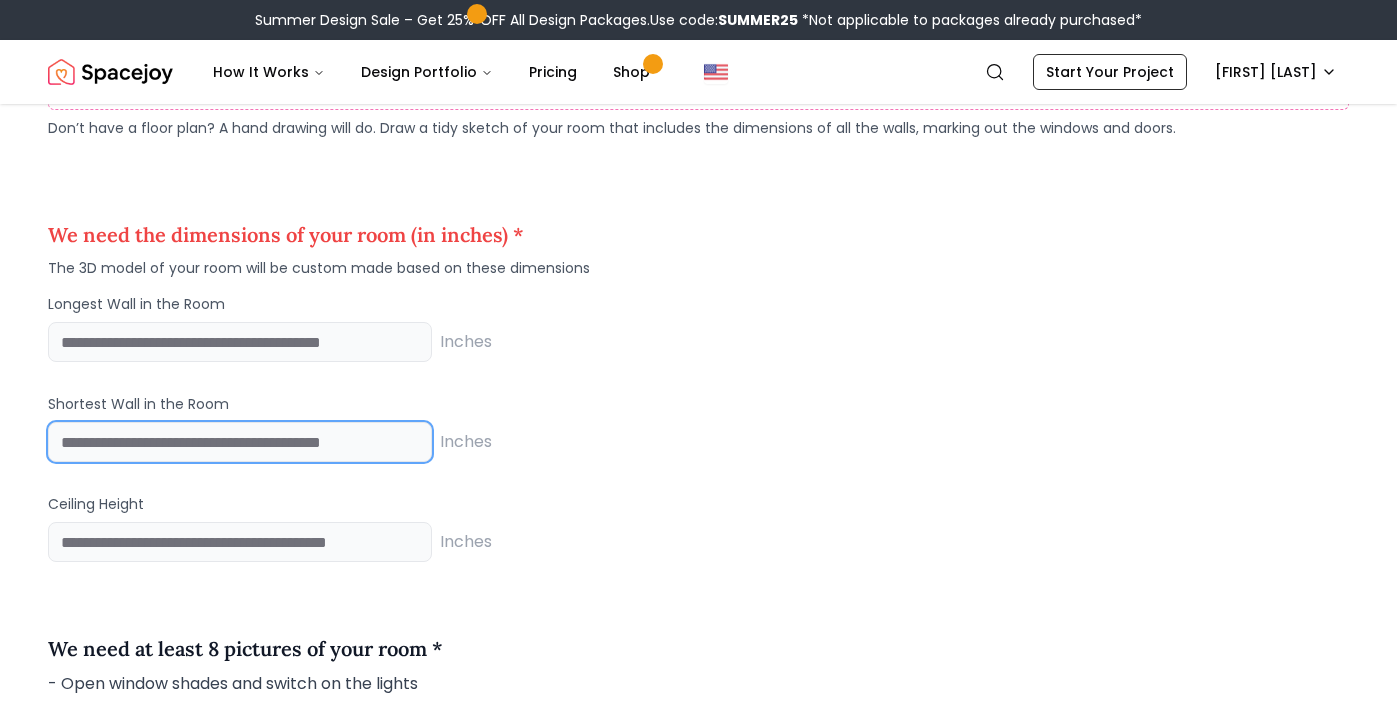 click at bounding box center (240, 442) 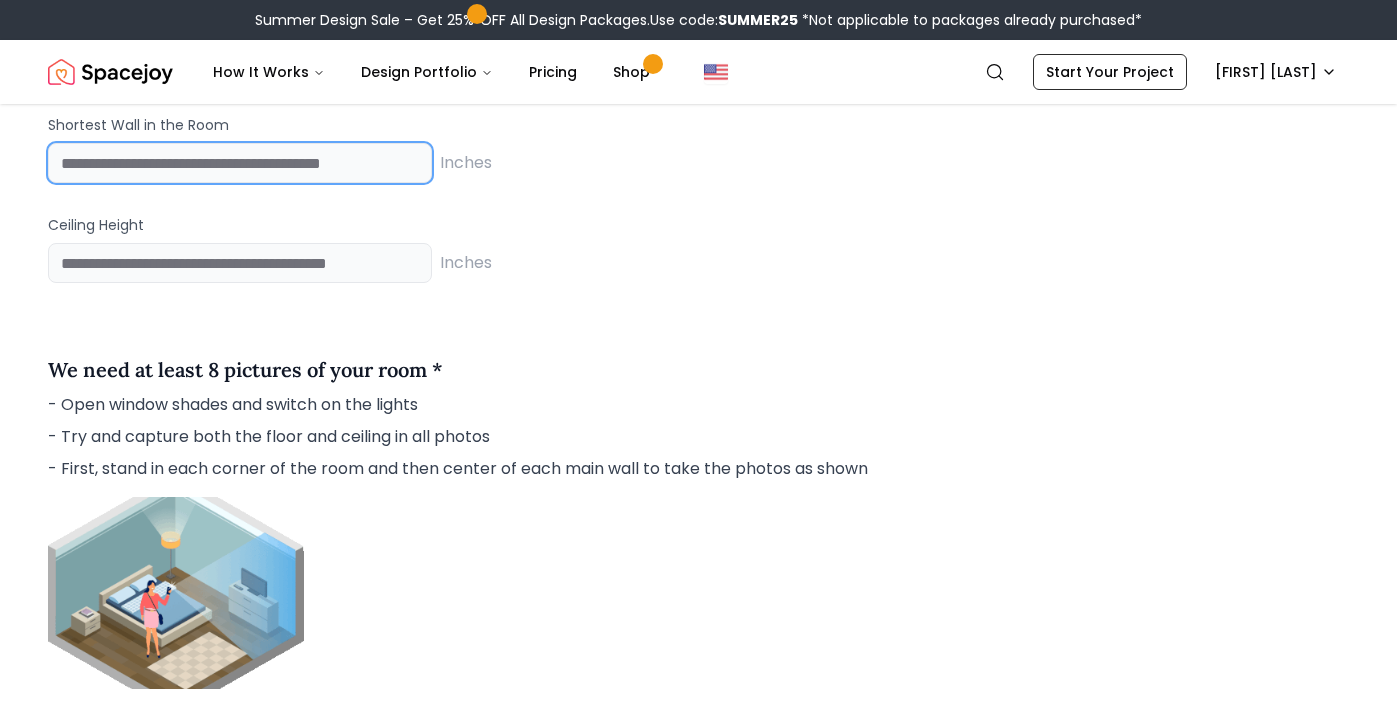 scroll, scrollTop: 1855, scrollLeft: 0, axis: vertical 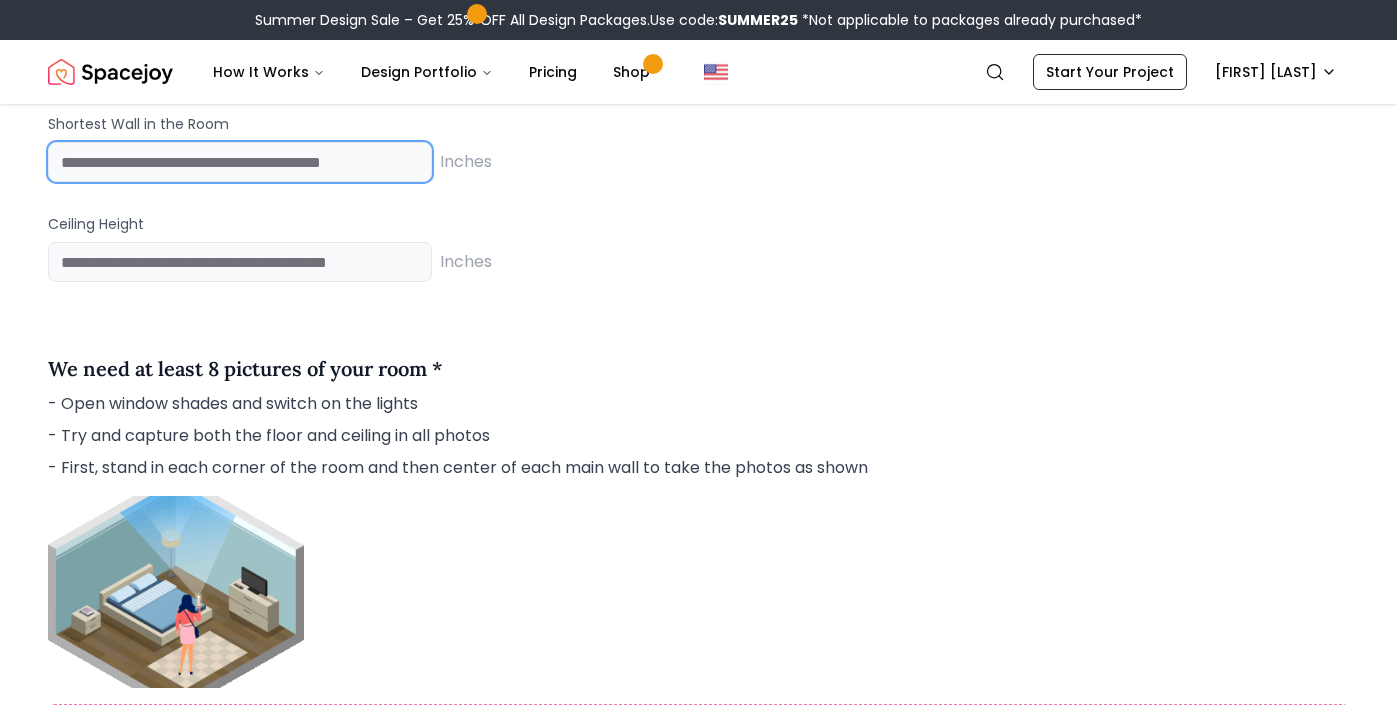 type on "***" 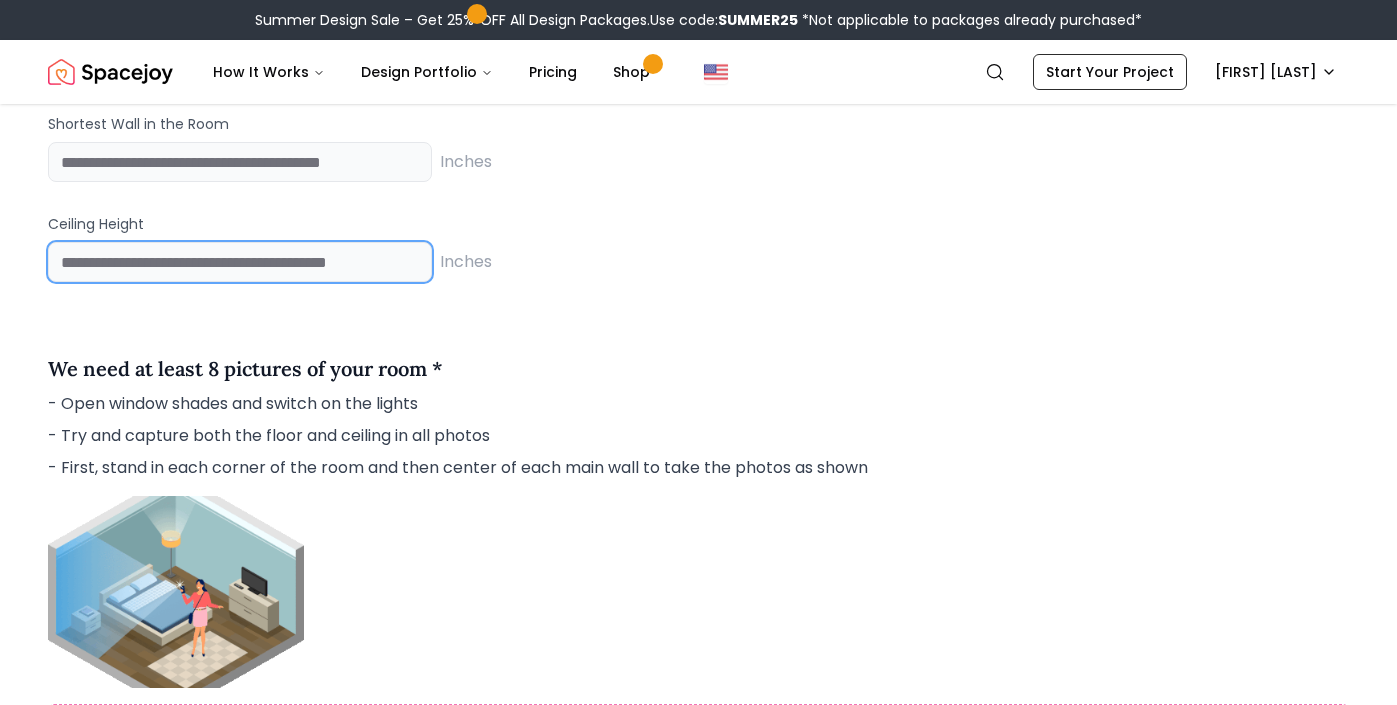 click at bounding box center [240, 262] 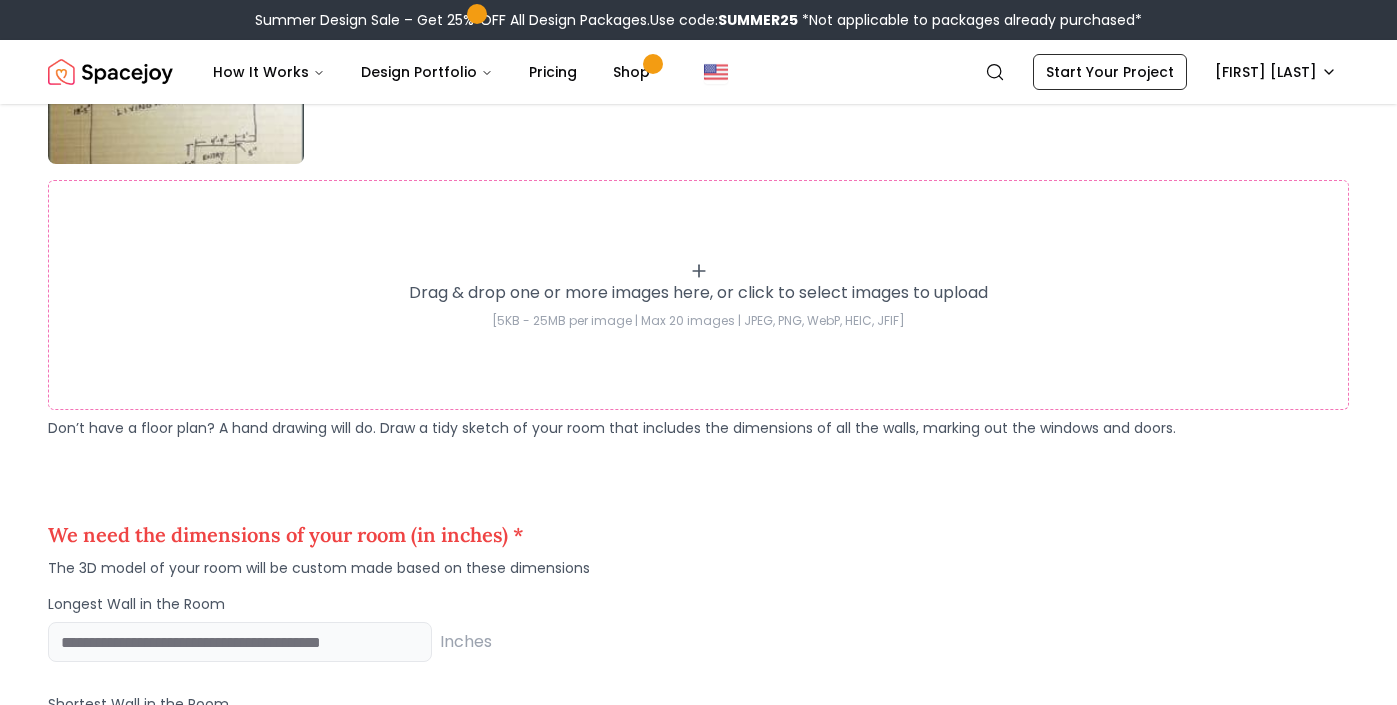 scroll, scrollTop: 1271, scrollLeft: 0, axis: vertical 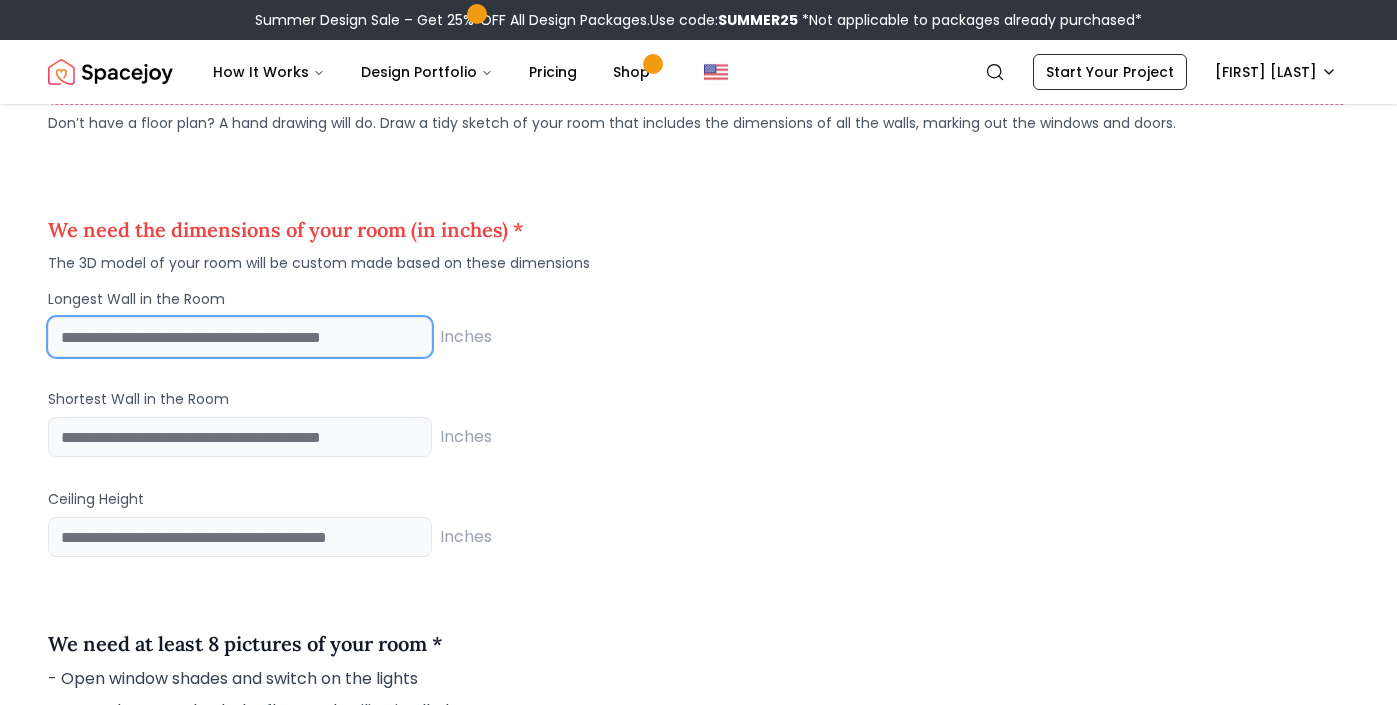 click at bounding box center (240, 337) 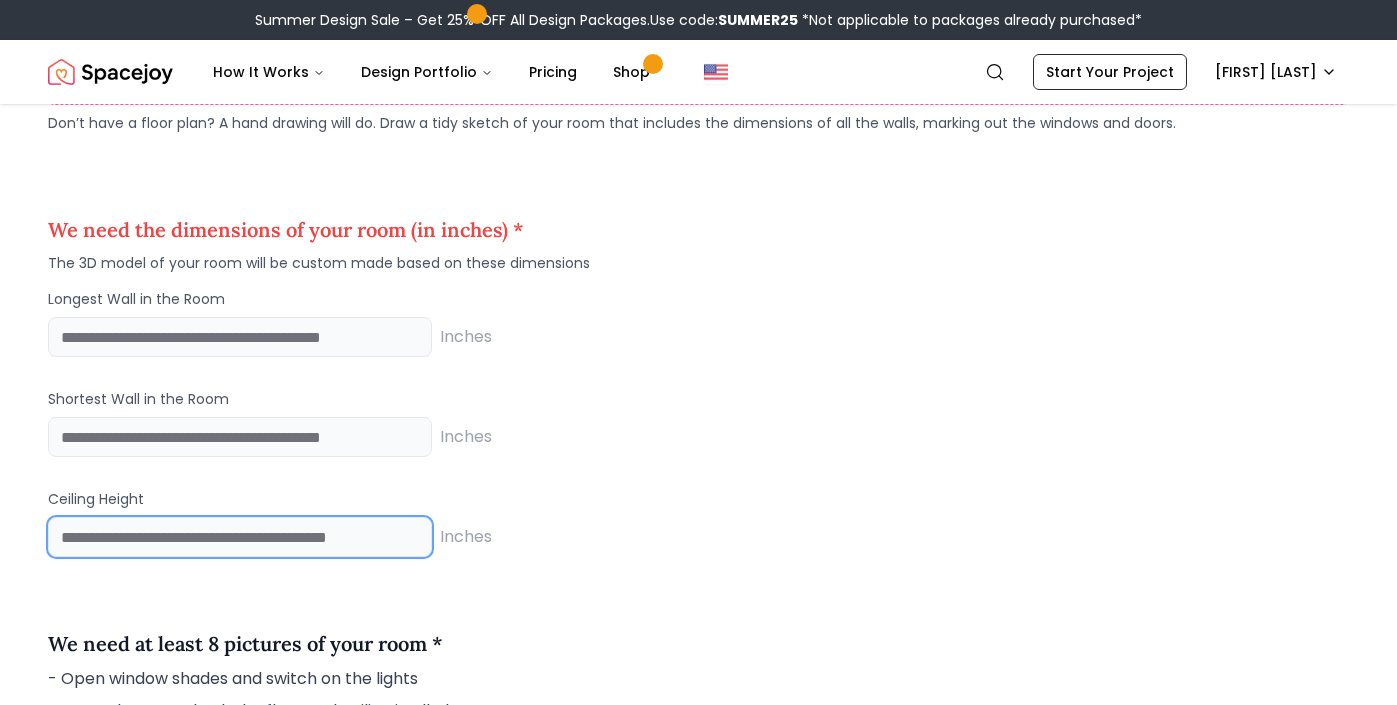 click at bounding box center (240, 537) 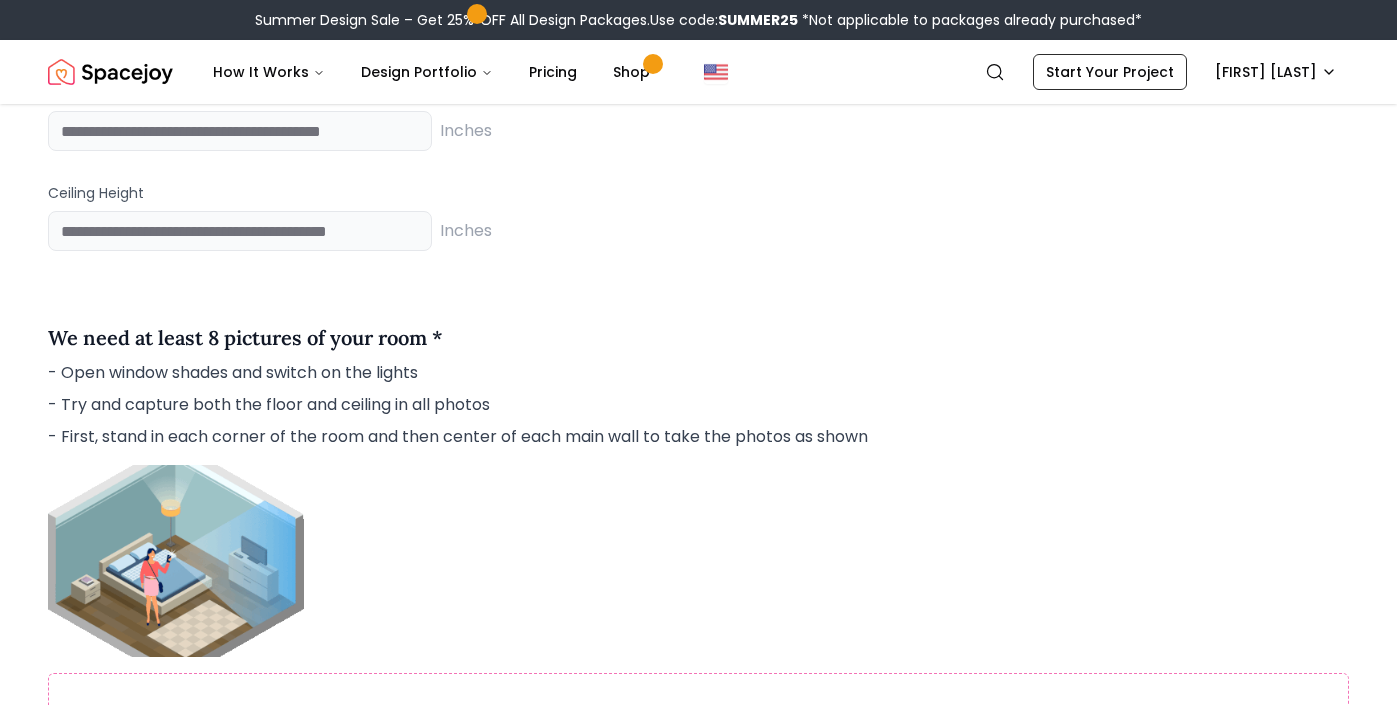 scroll, scrollTop: 1884, scrollLeft: 0, axis: vertical 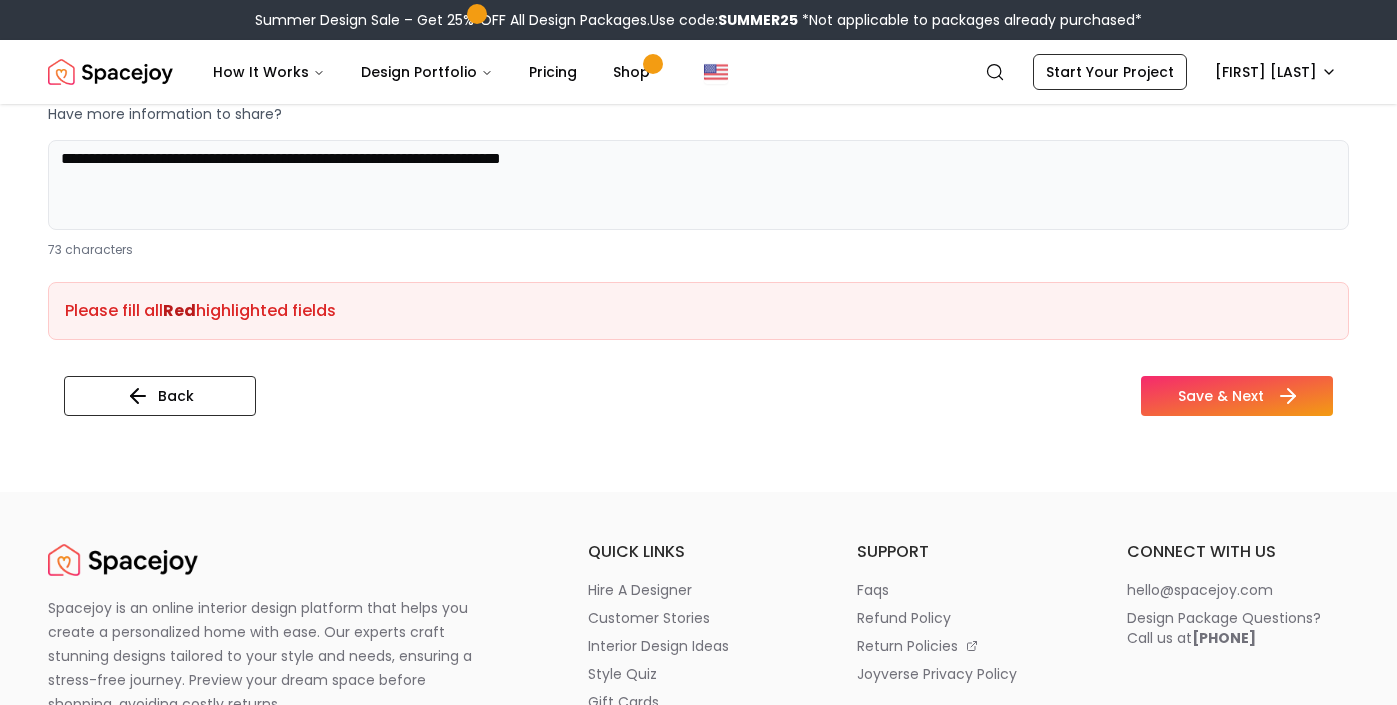 type on "***" 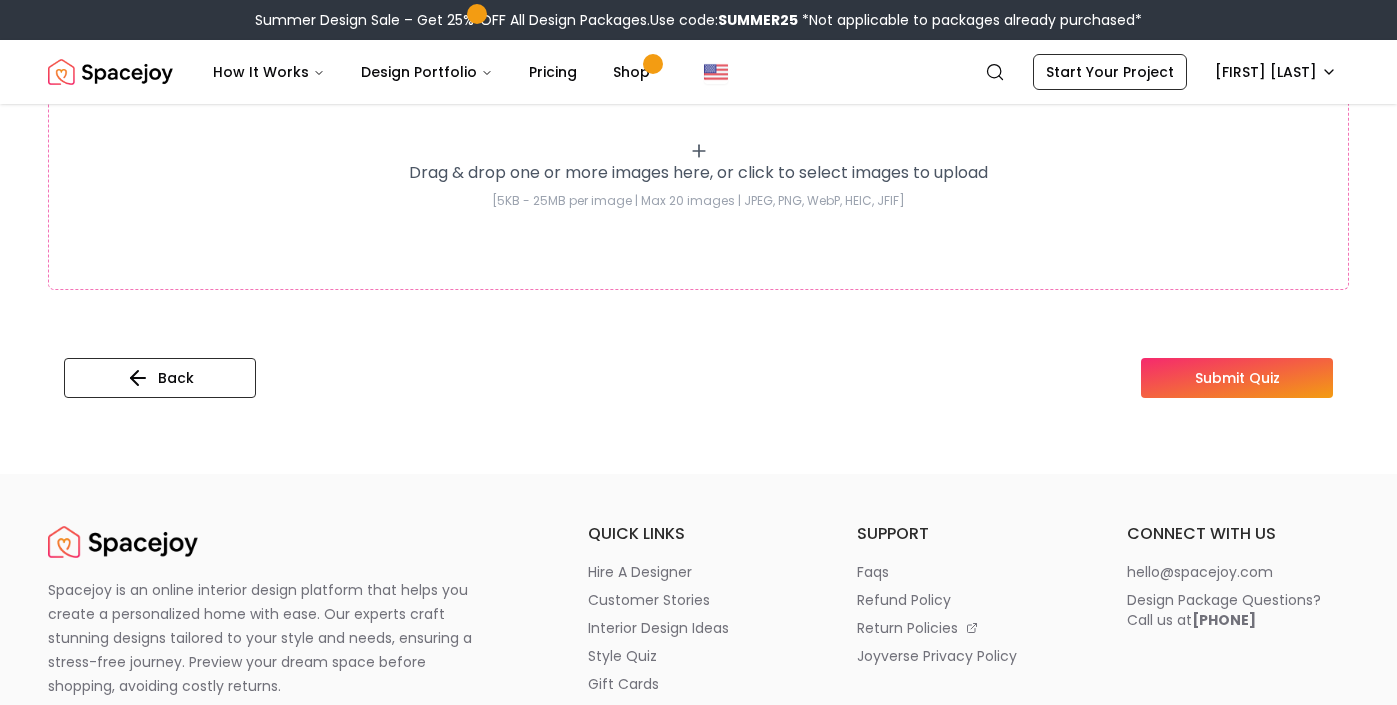 scroll, scrollTop: 604, scrollLeft: 0, axis: vertical 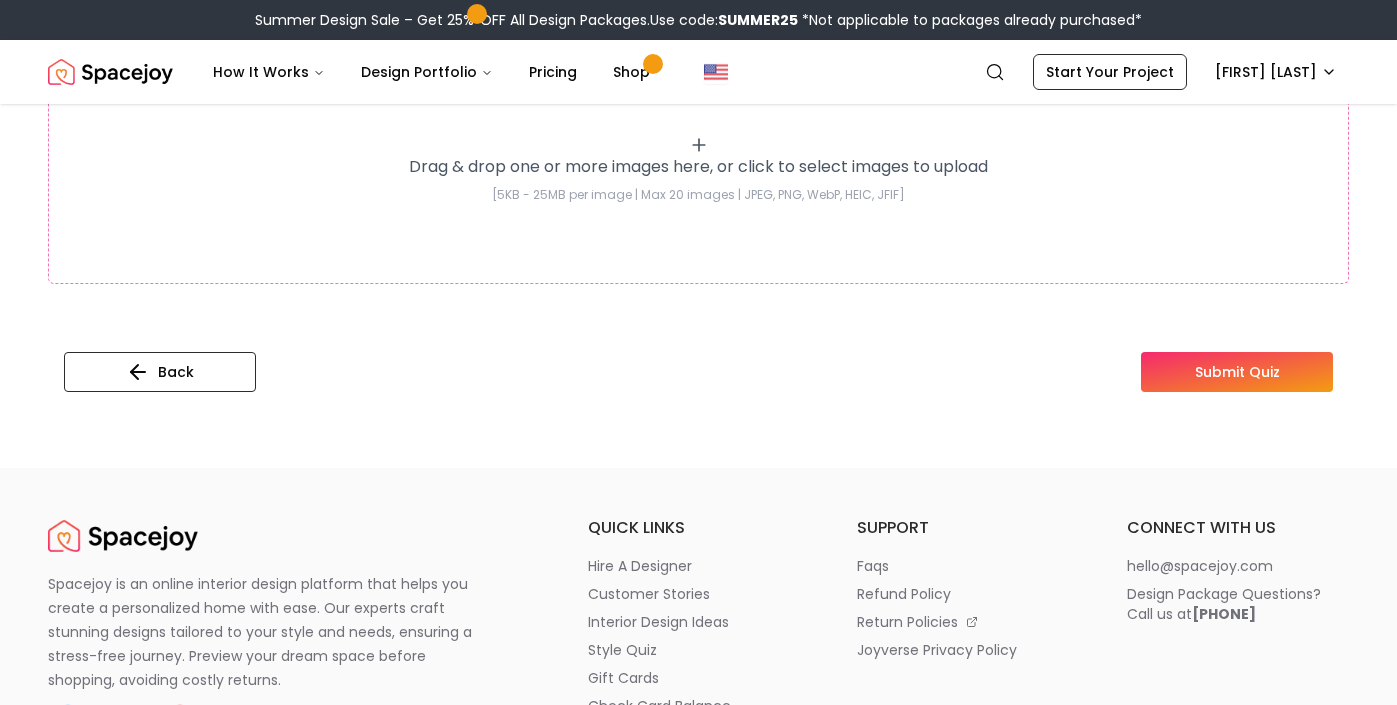 click on "Submit Quiz" at bounding box center [1237, 372] 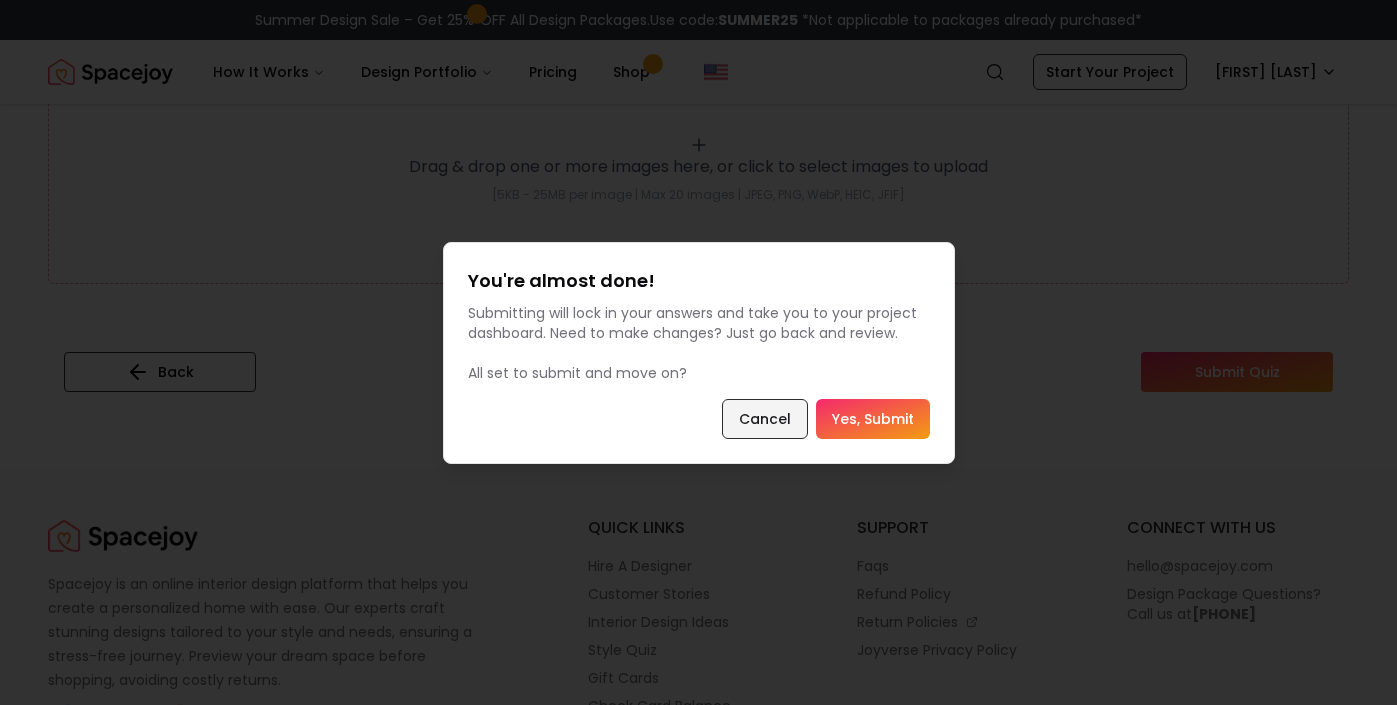 click on "Cancel" at bounding box center [765, 419] 